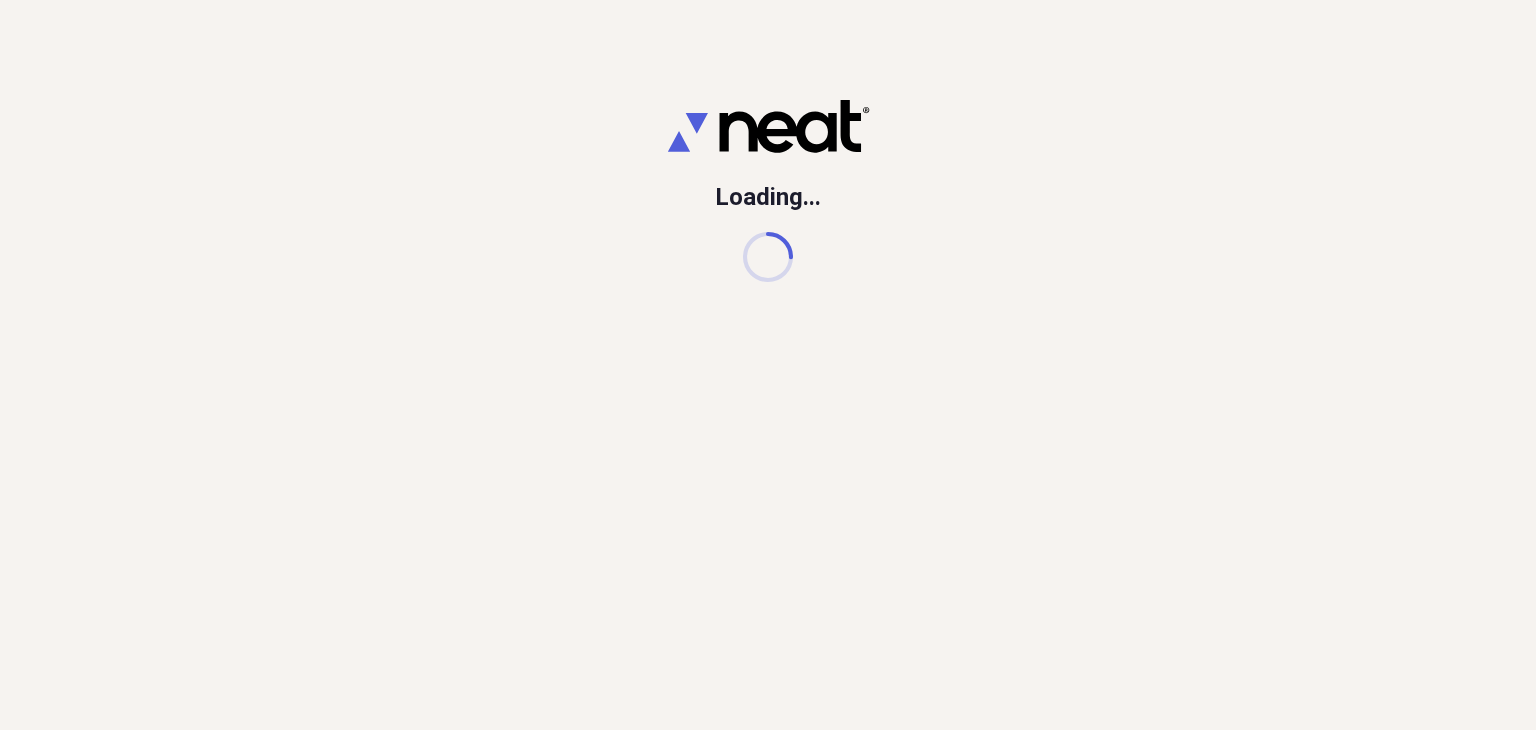 scroll, scrollTop: 0, scrollLeft: 0, axis: both 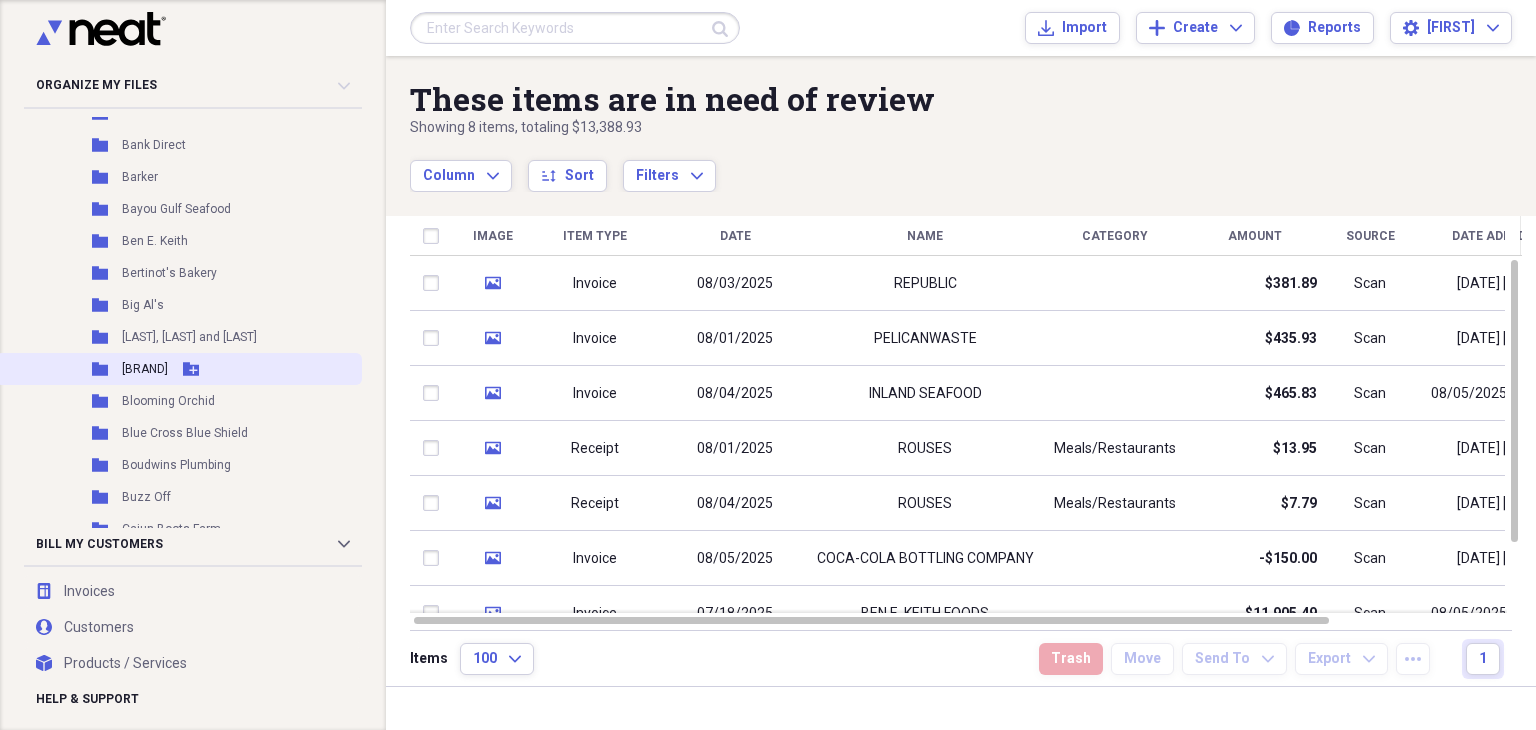 click on "[BRAND]" at bounding box center [145, 369] 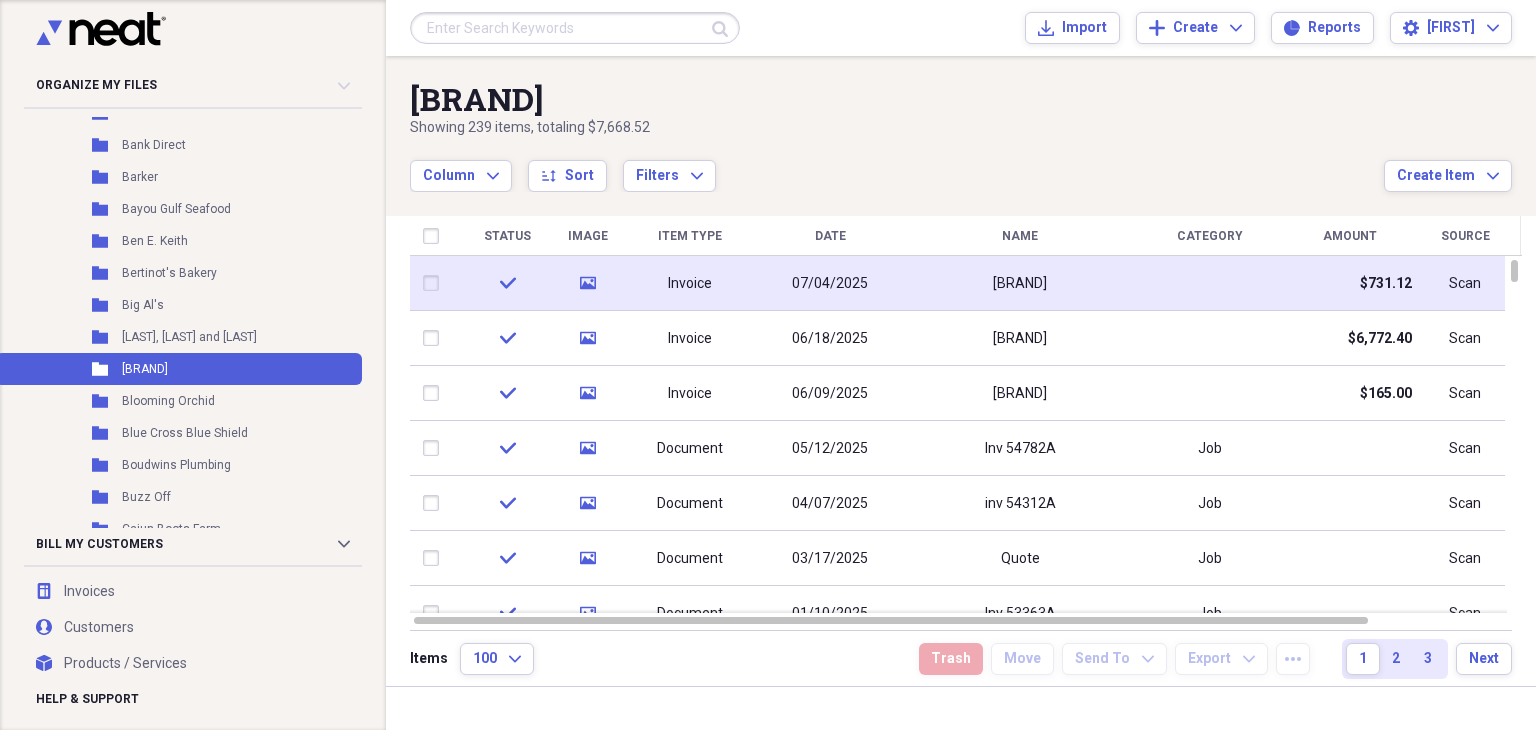 click on "[BRAND]" at bounding box center [1020, 284] 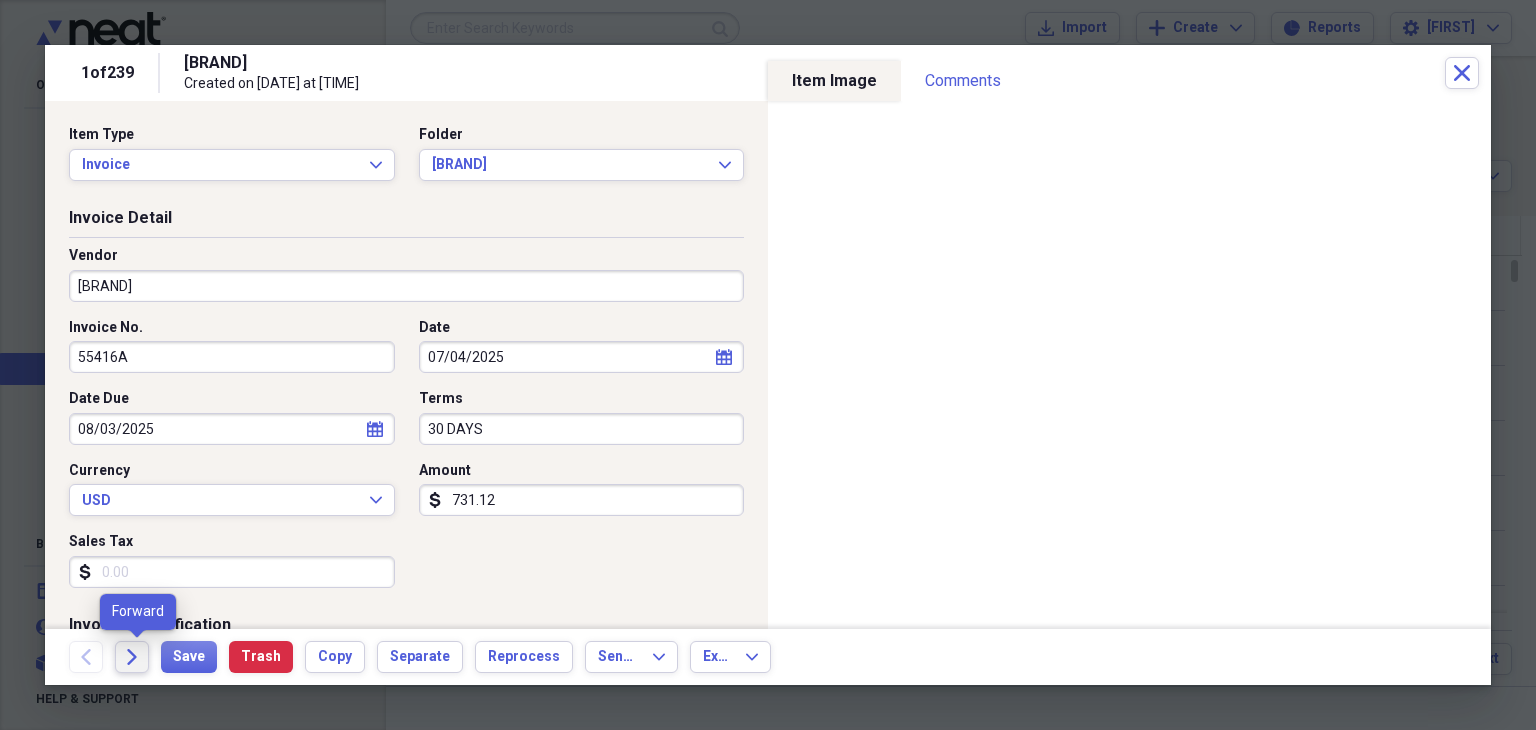 click 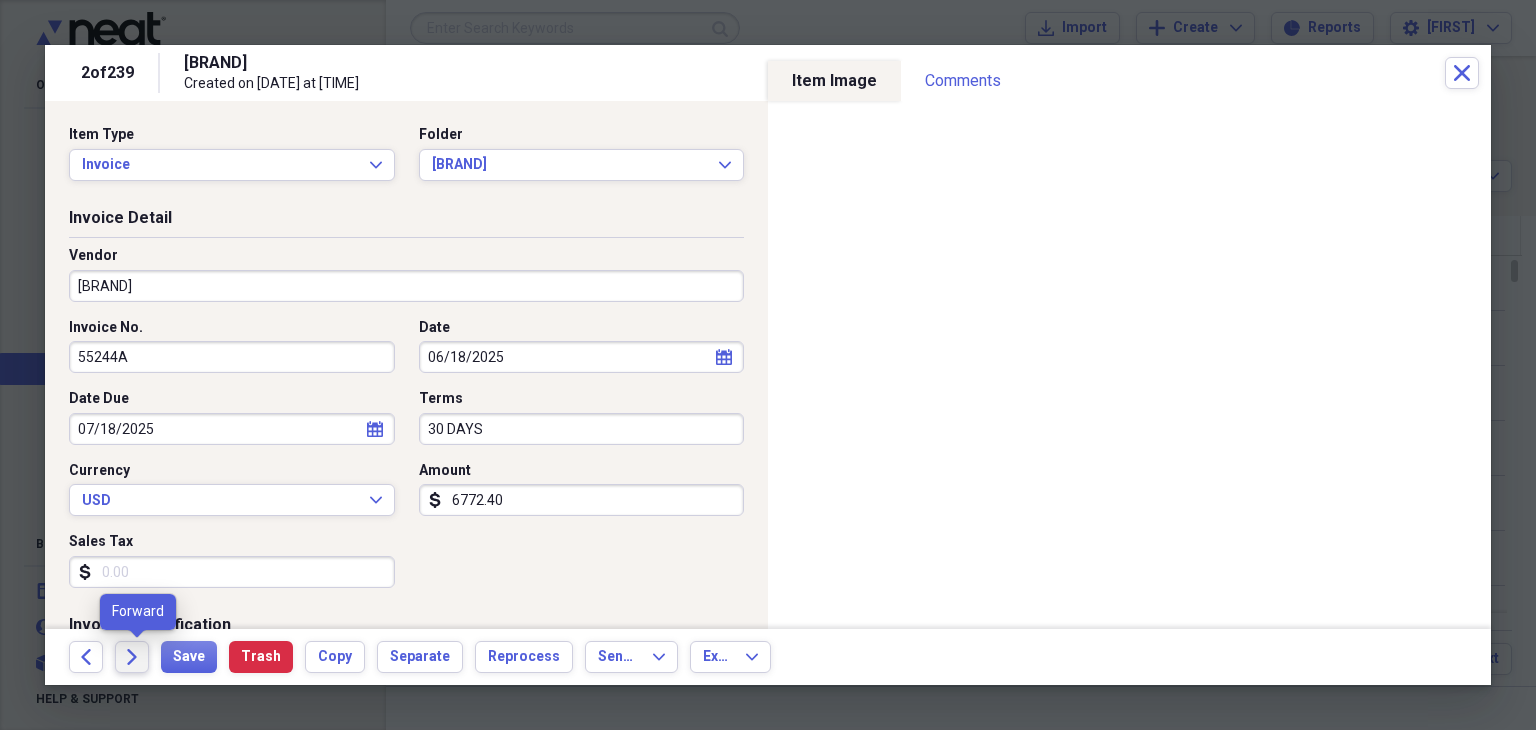 click on "Forward" 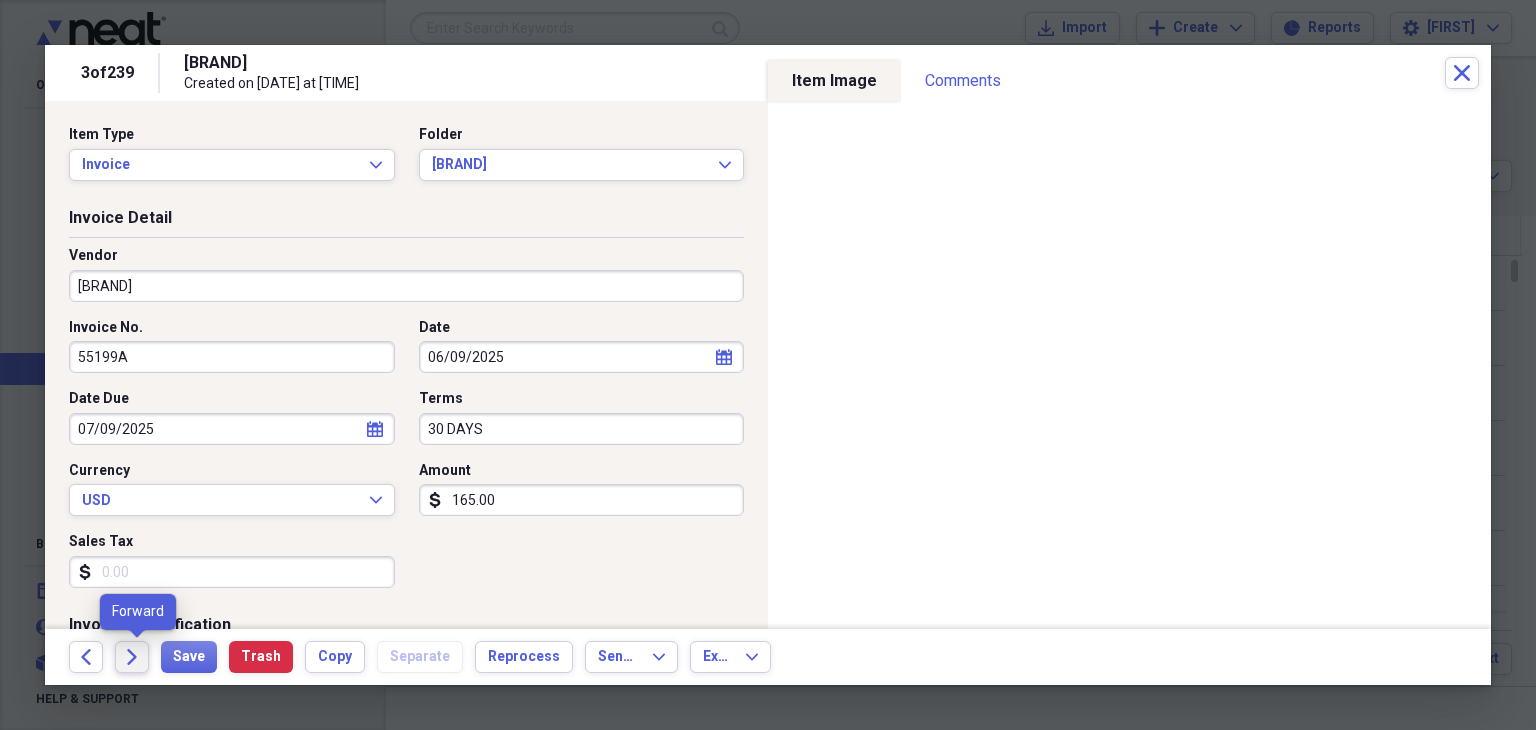 click on "Forward" 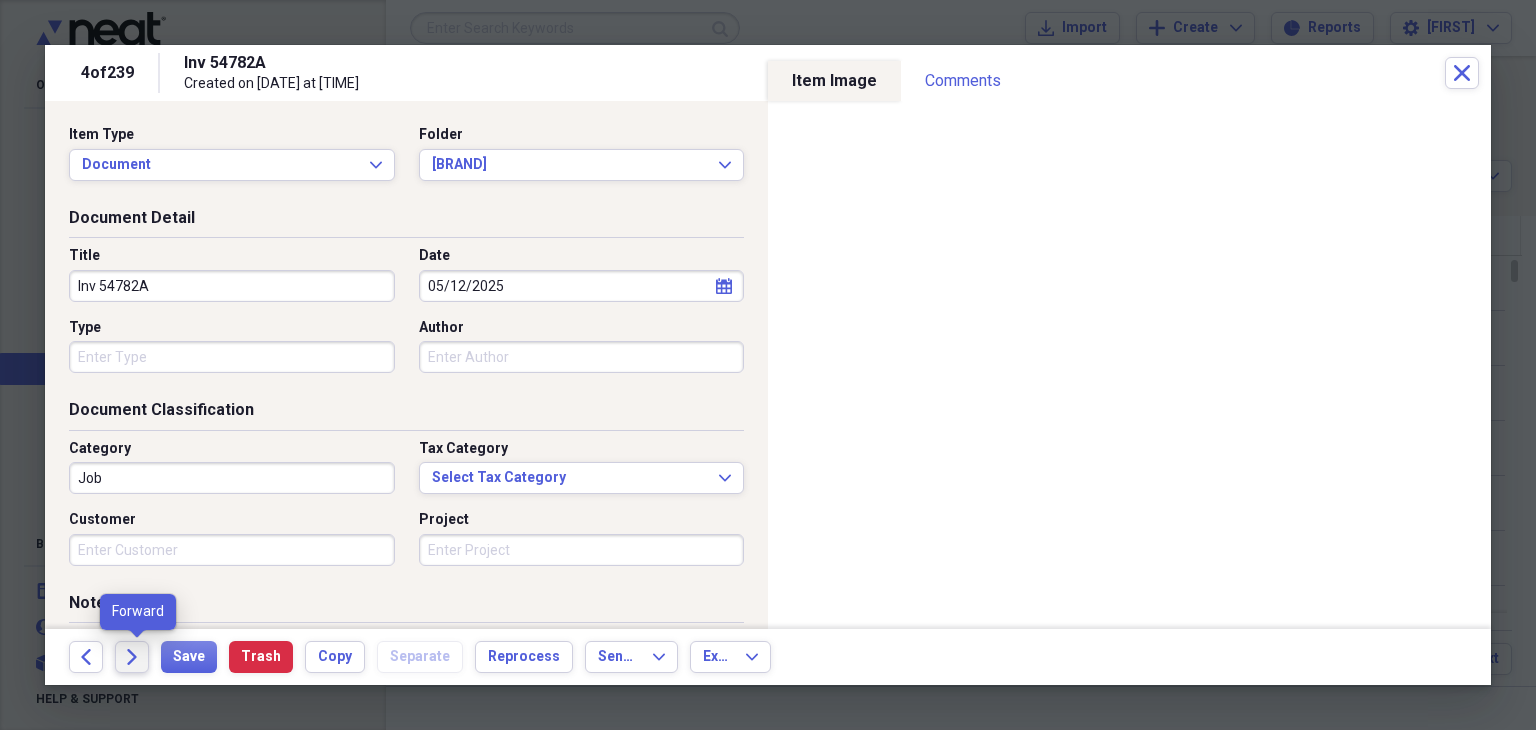 click on "Forward" 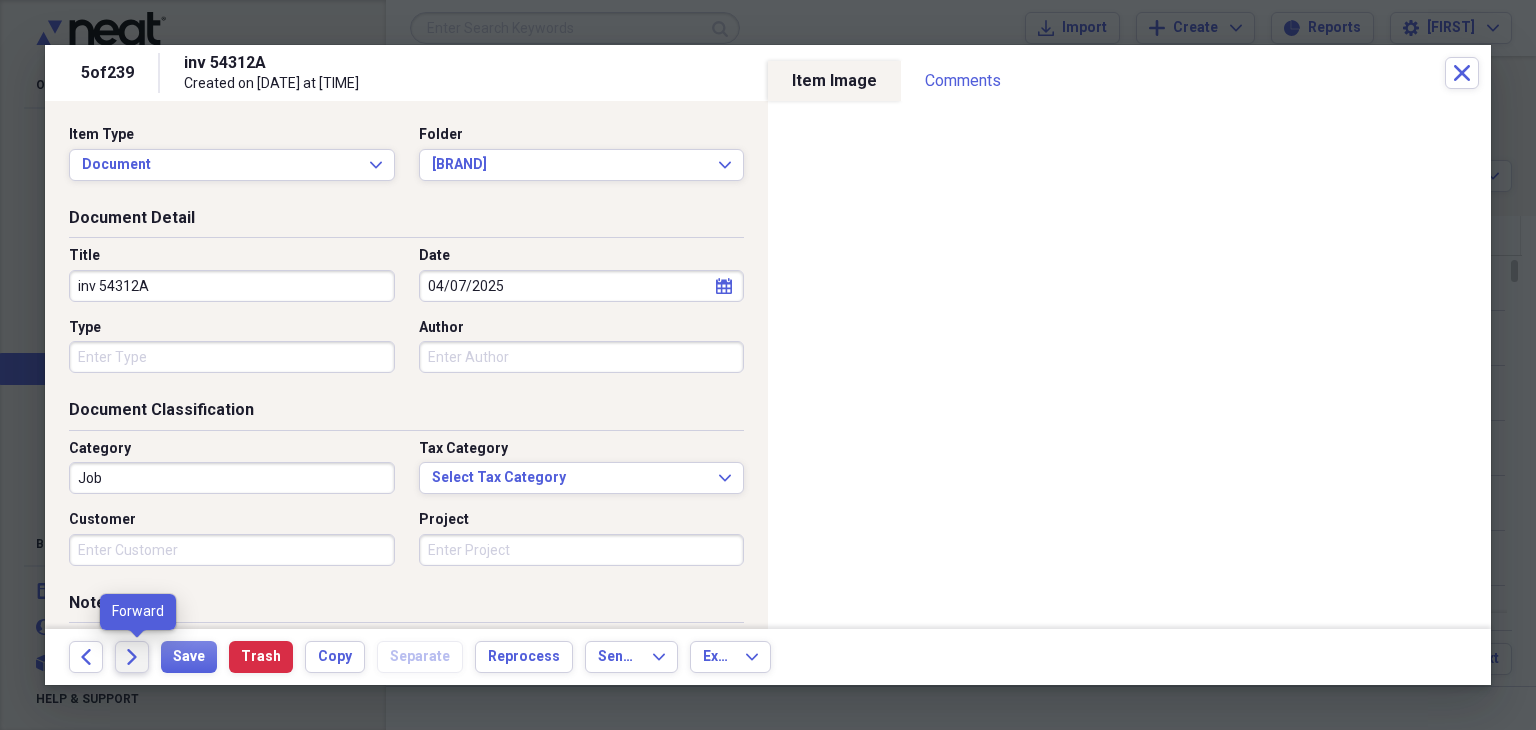 click on "Forward" 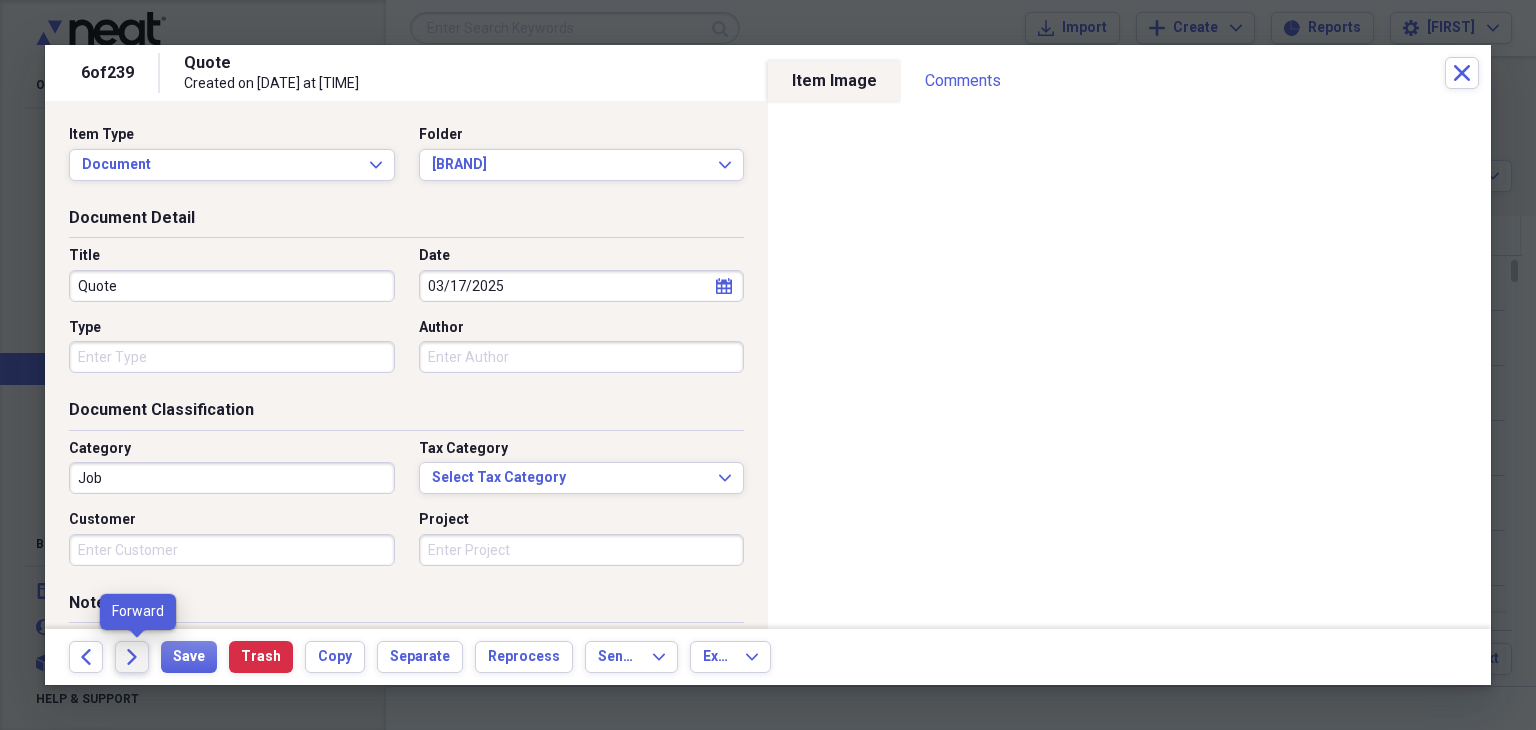 click on "Forward" 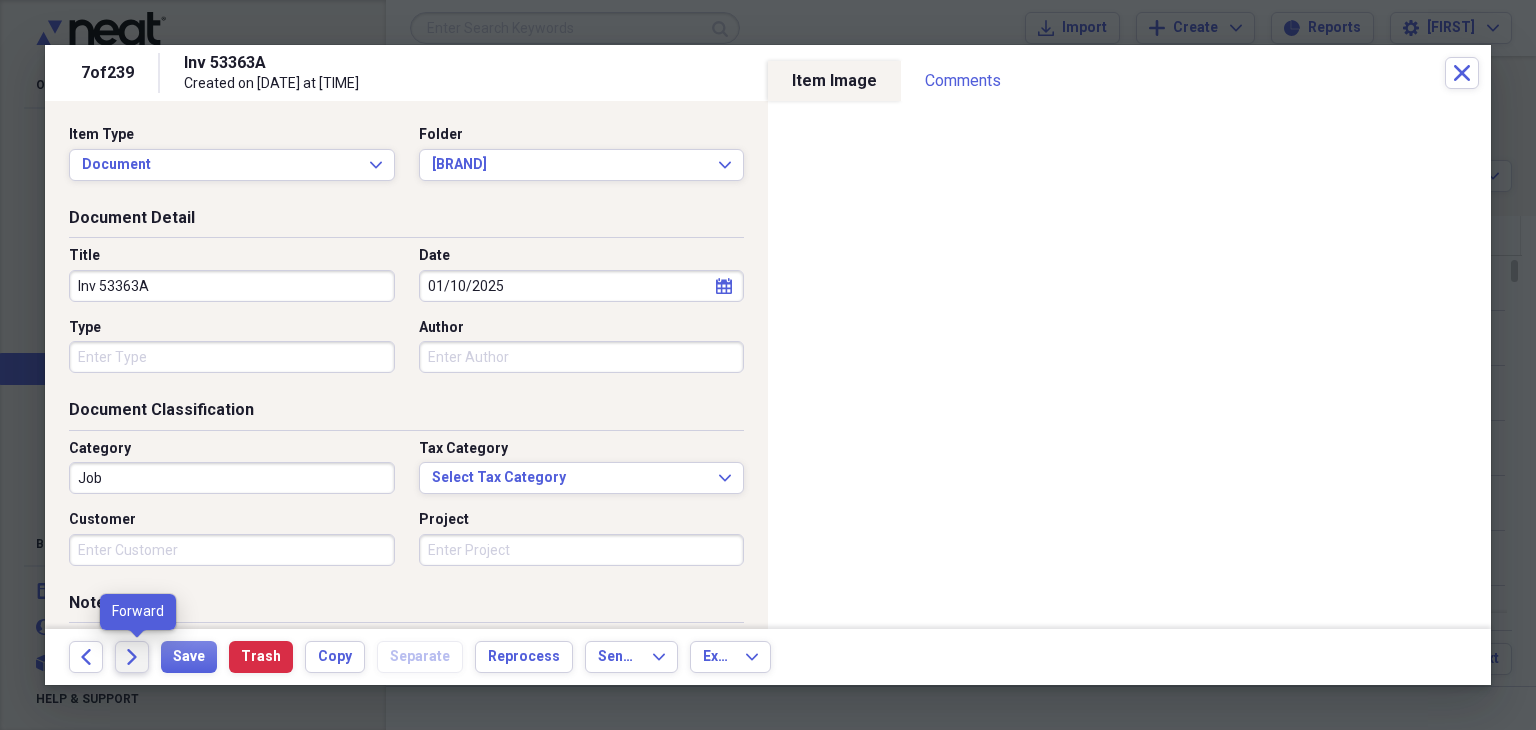 click on "Forward" 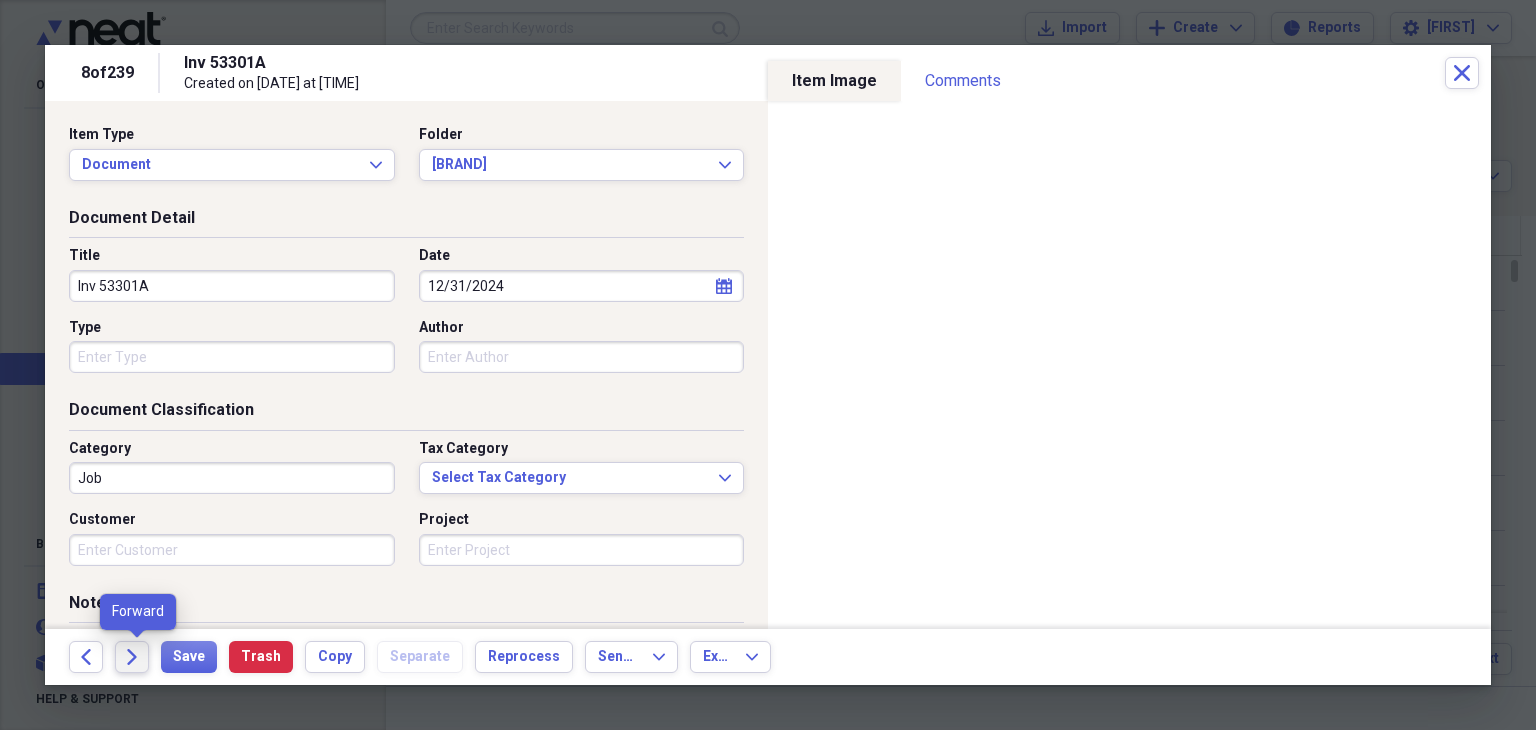 click on "Forward" 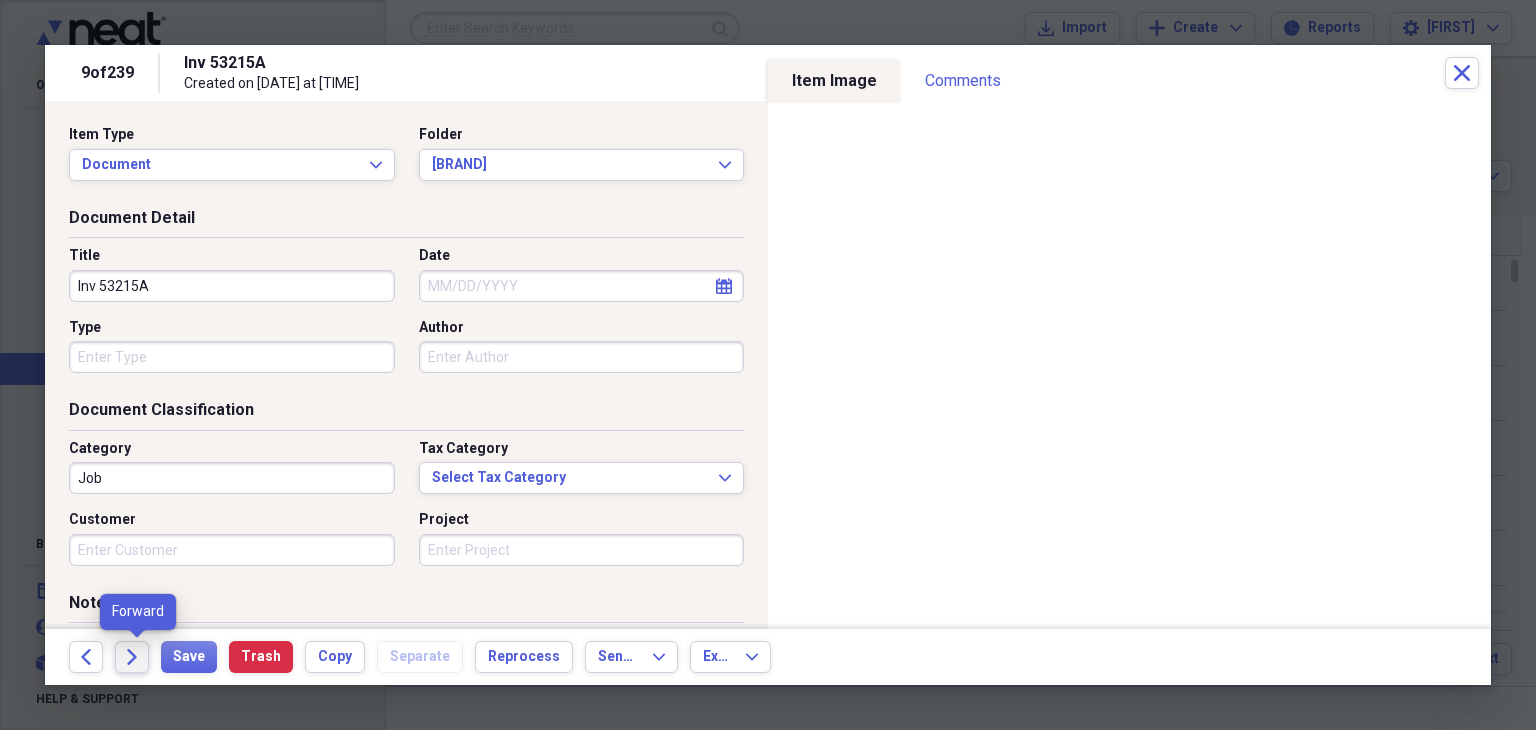 click on "Forward" 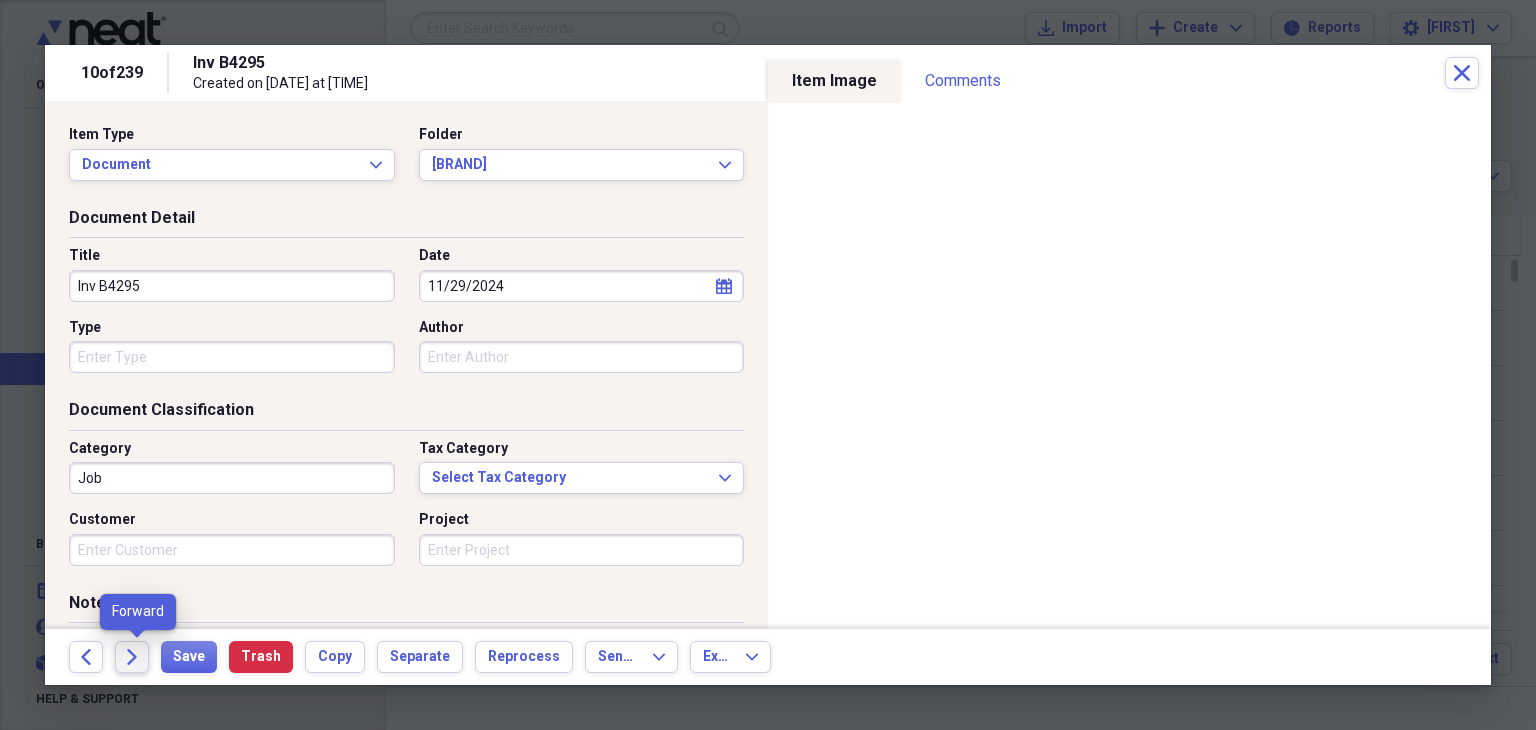 click on "Forward" 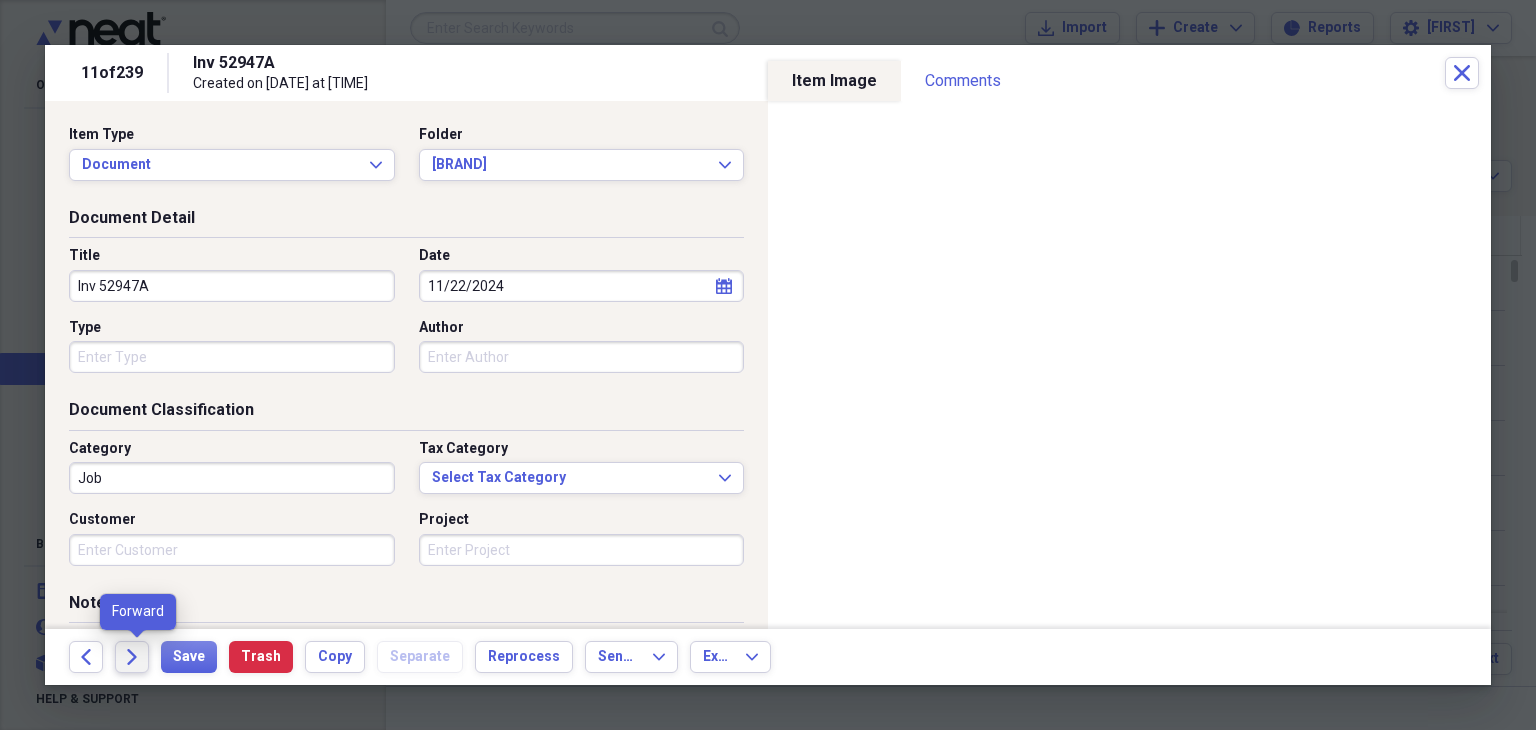 click on "Forward" 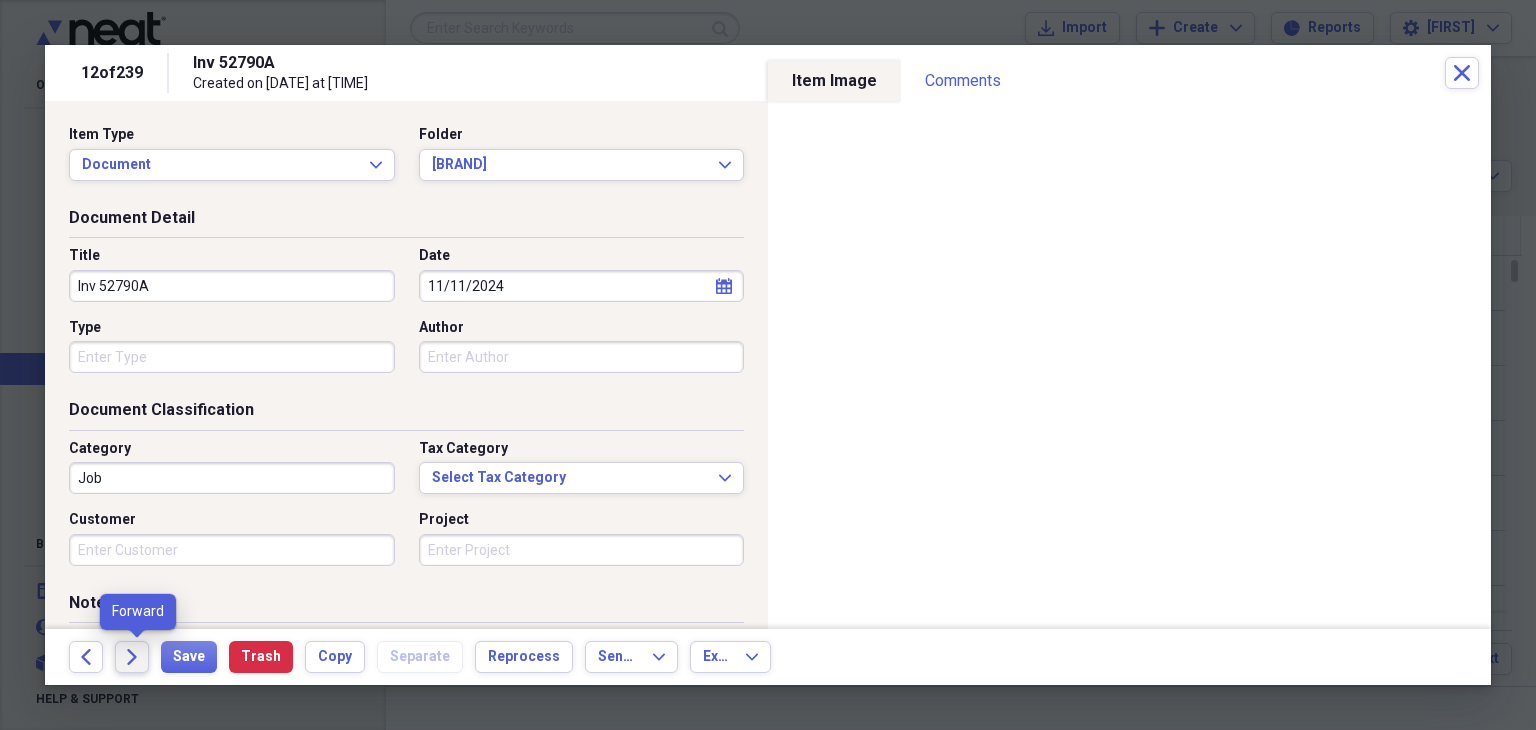click 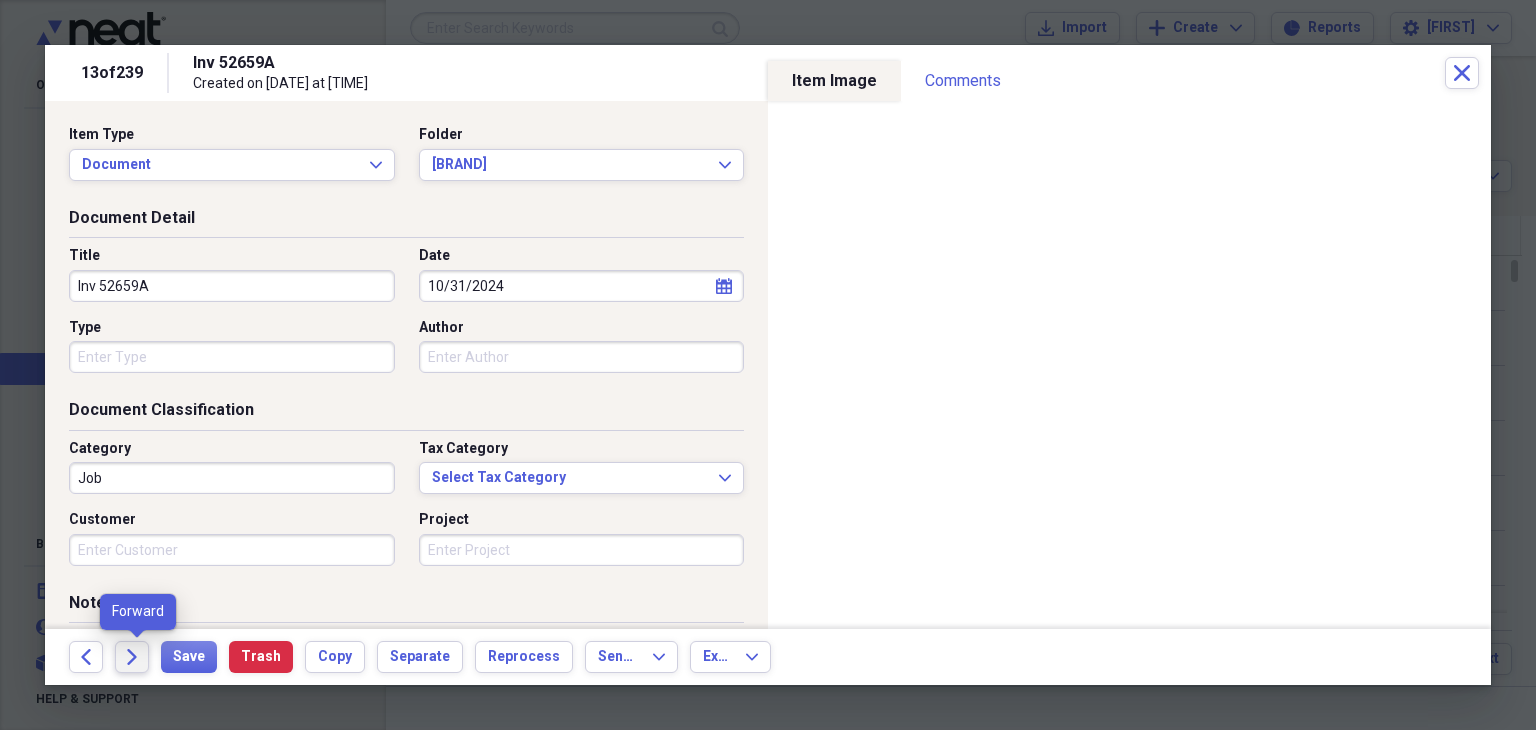 click on "Forward" 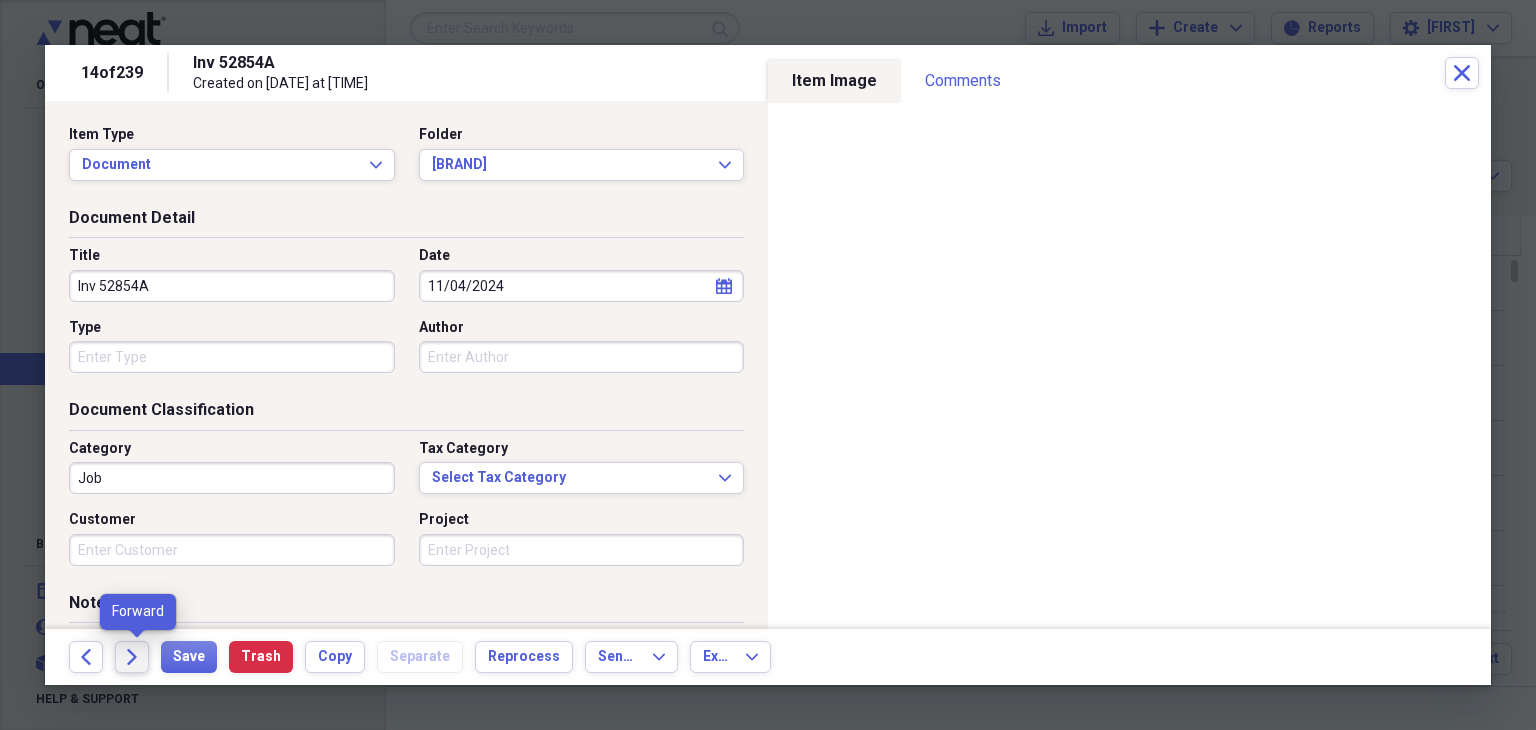 click on "Forward" at bounding box center (132, 657) 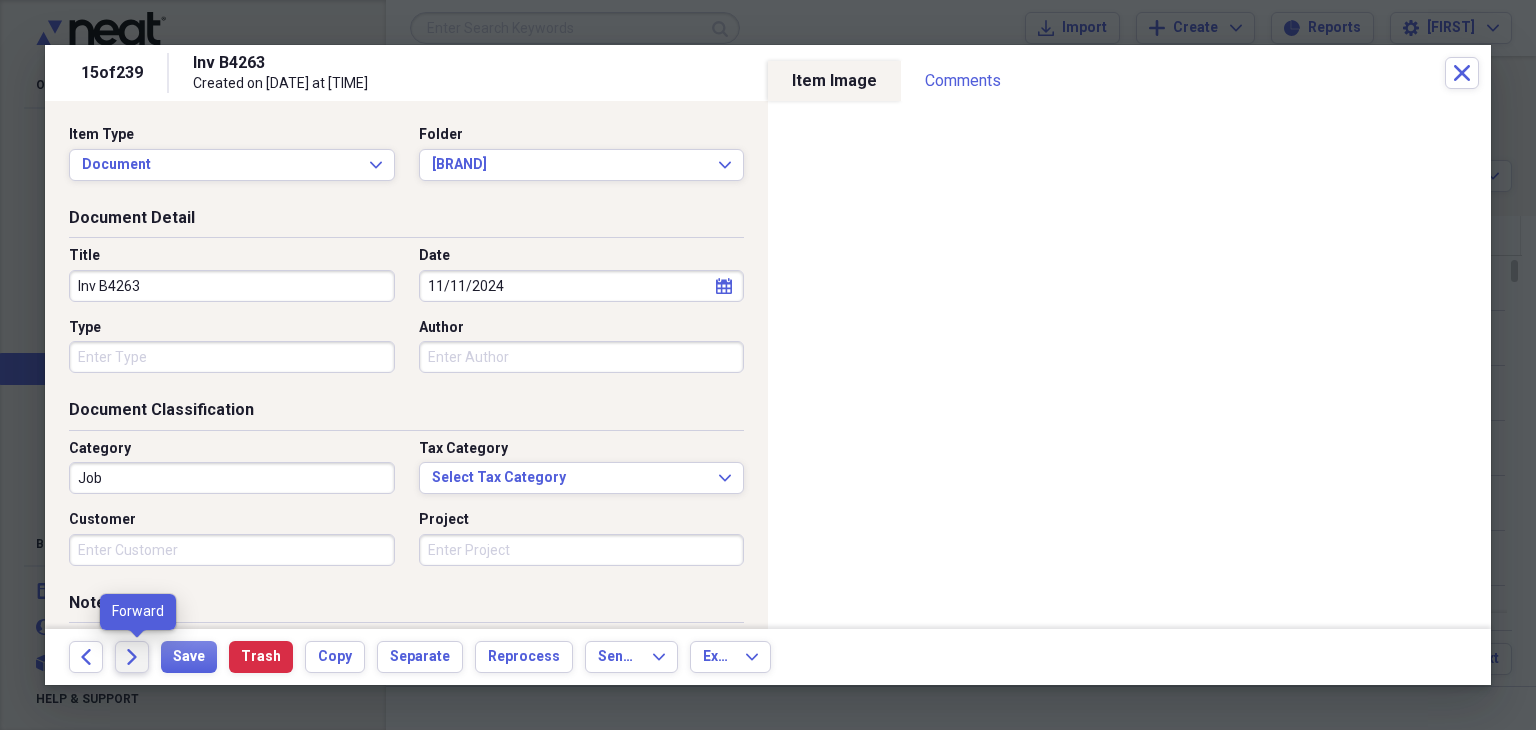 click on "Forward" 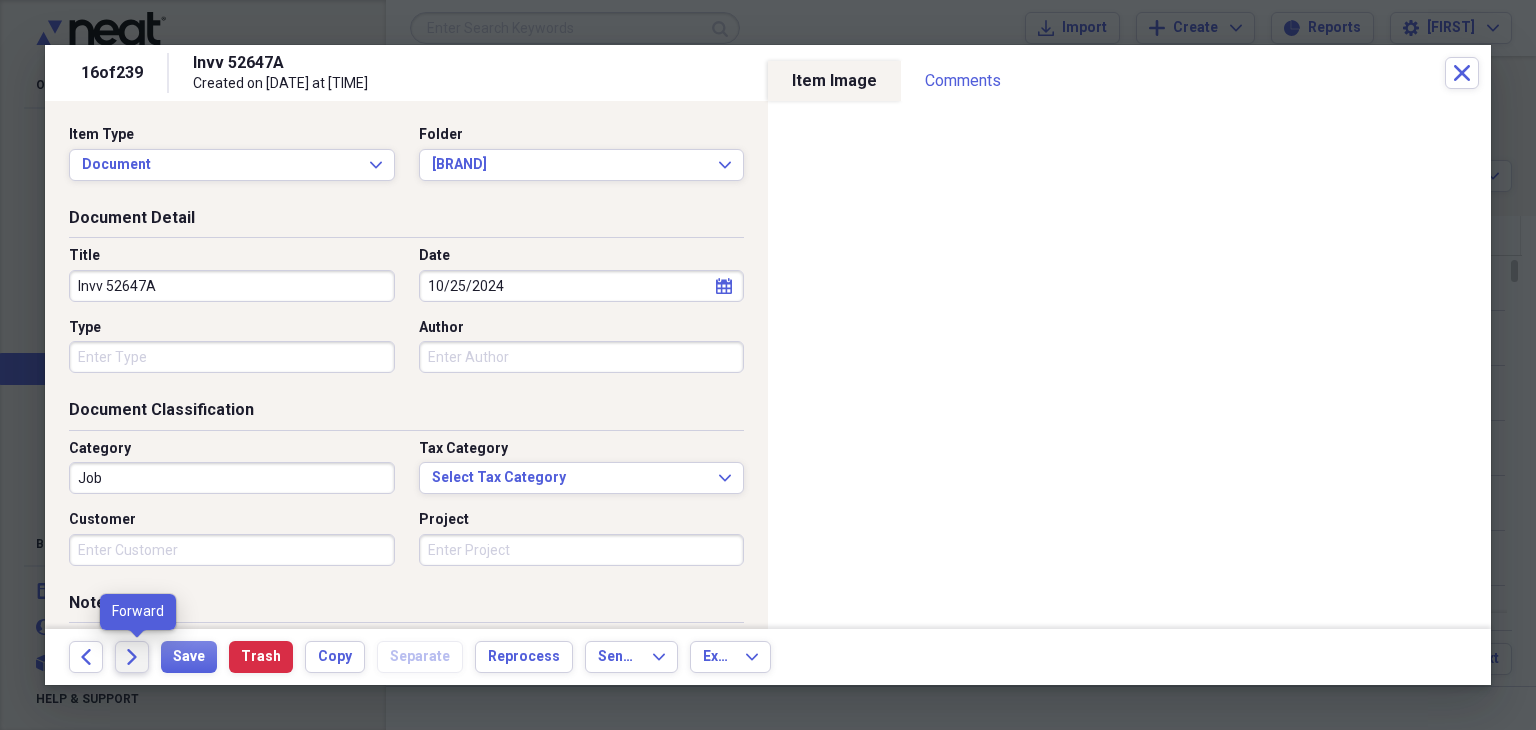 click 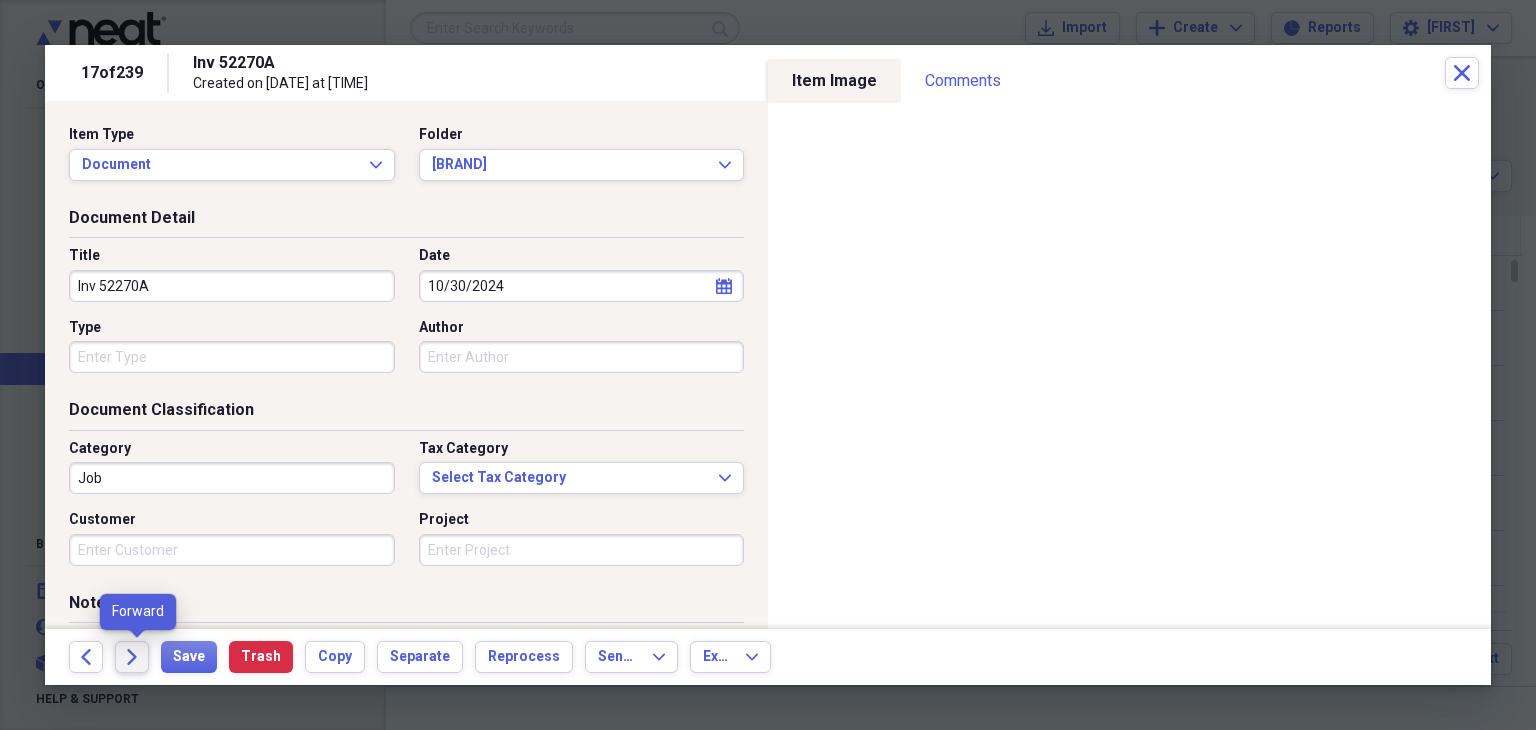 click 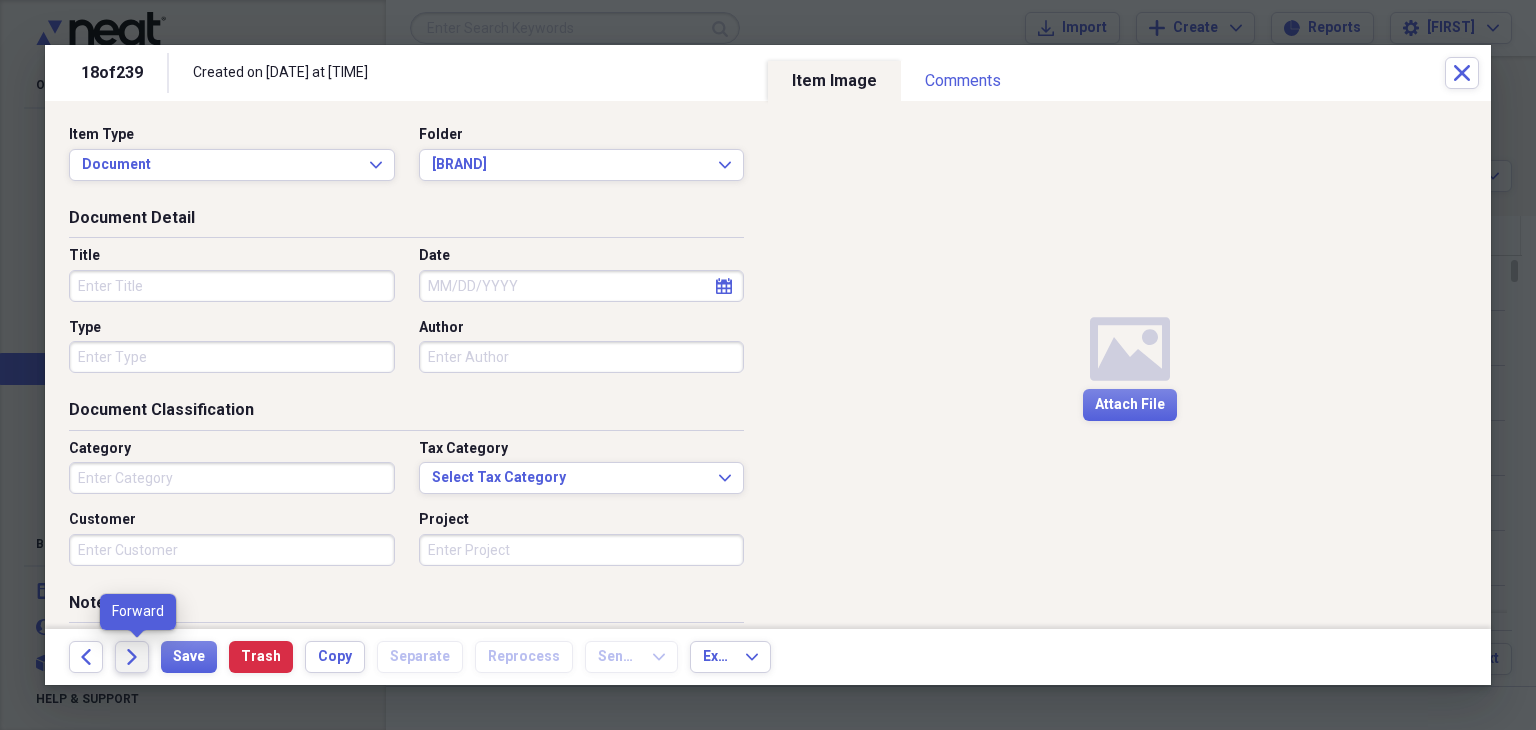click 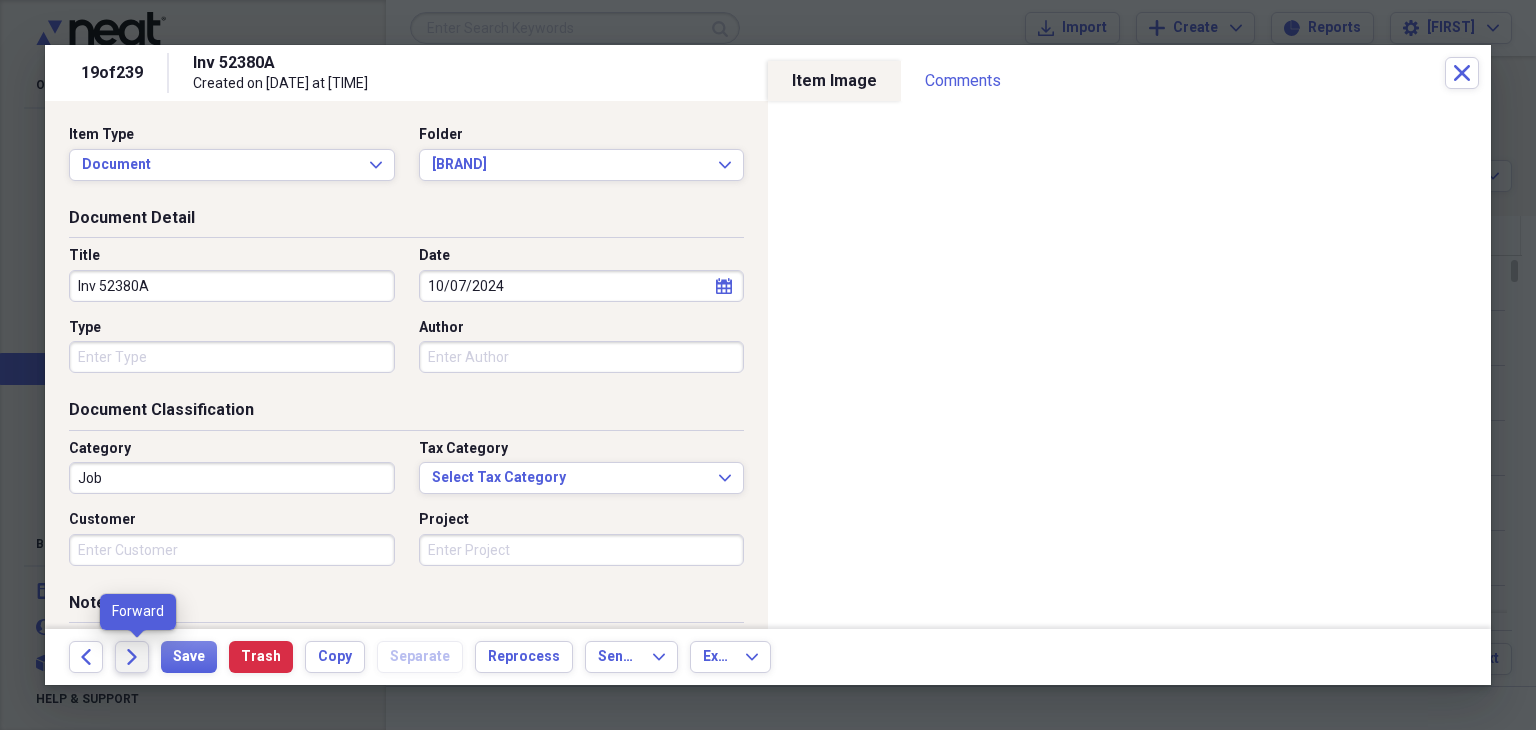 click on "Forward" at bounding box center (132, 657) 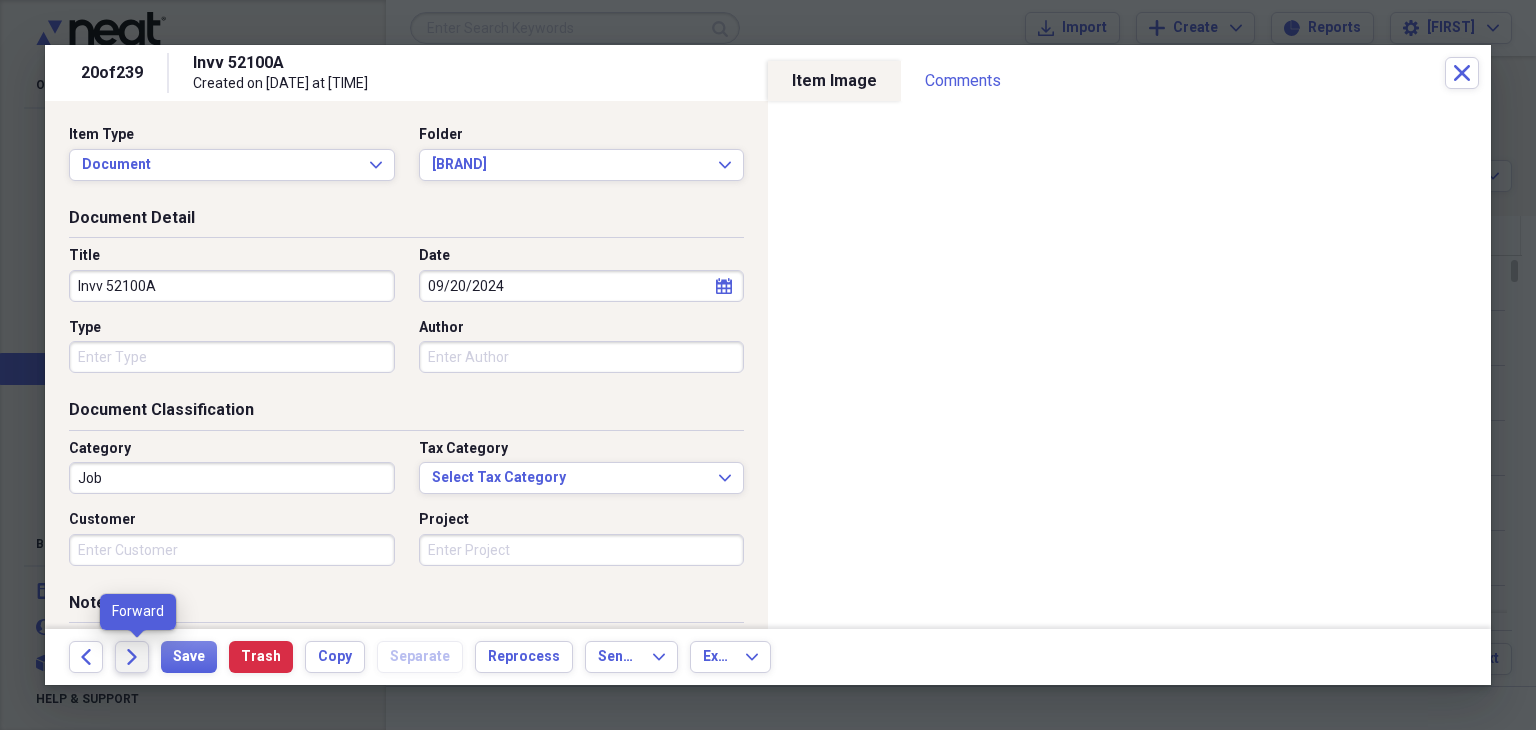 click on "Forward" at bounding box center [132, 657] 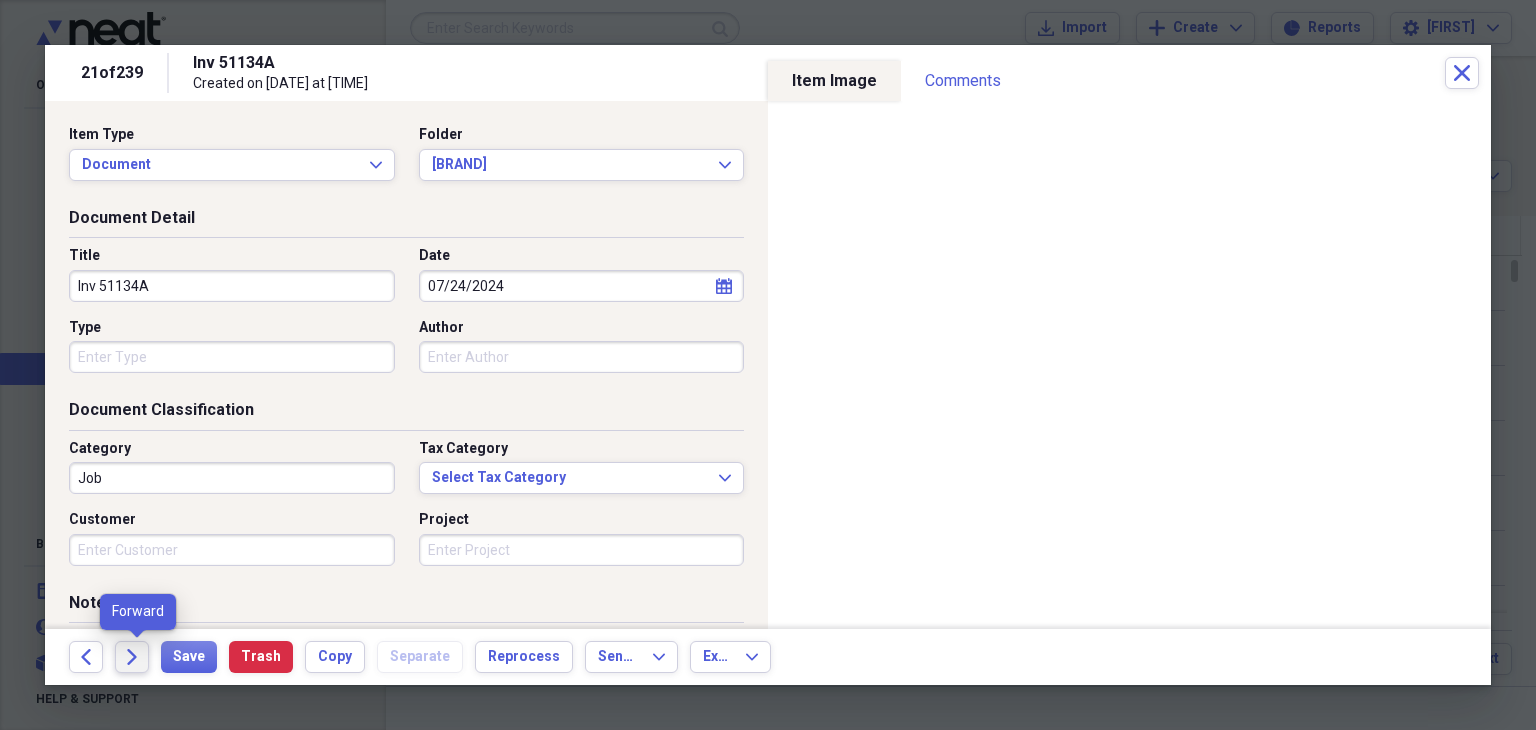 click on "Forward" at bounding box center (132, 657) 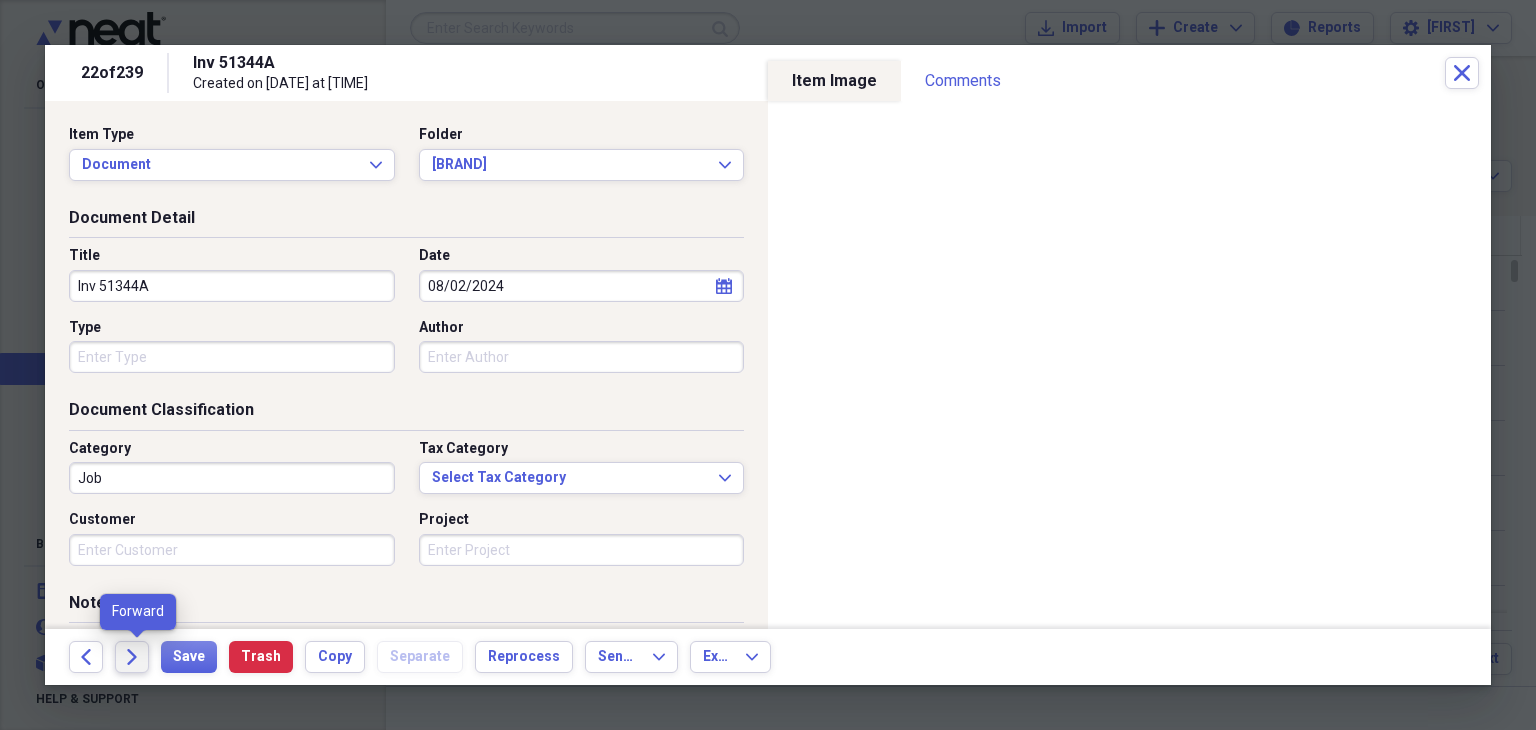click on "Forward" at bounding box center [132, 657] 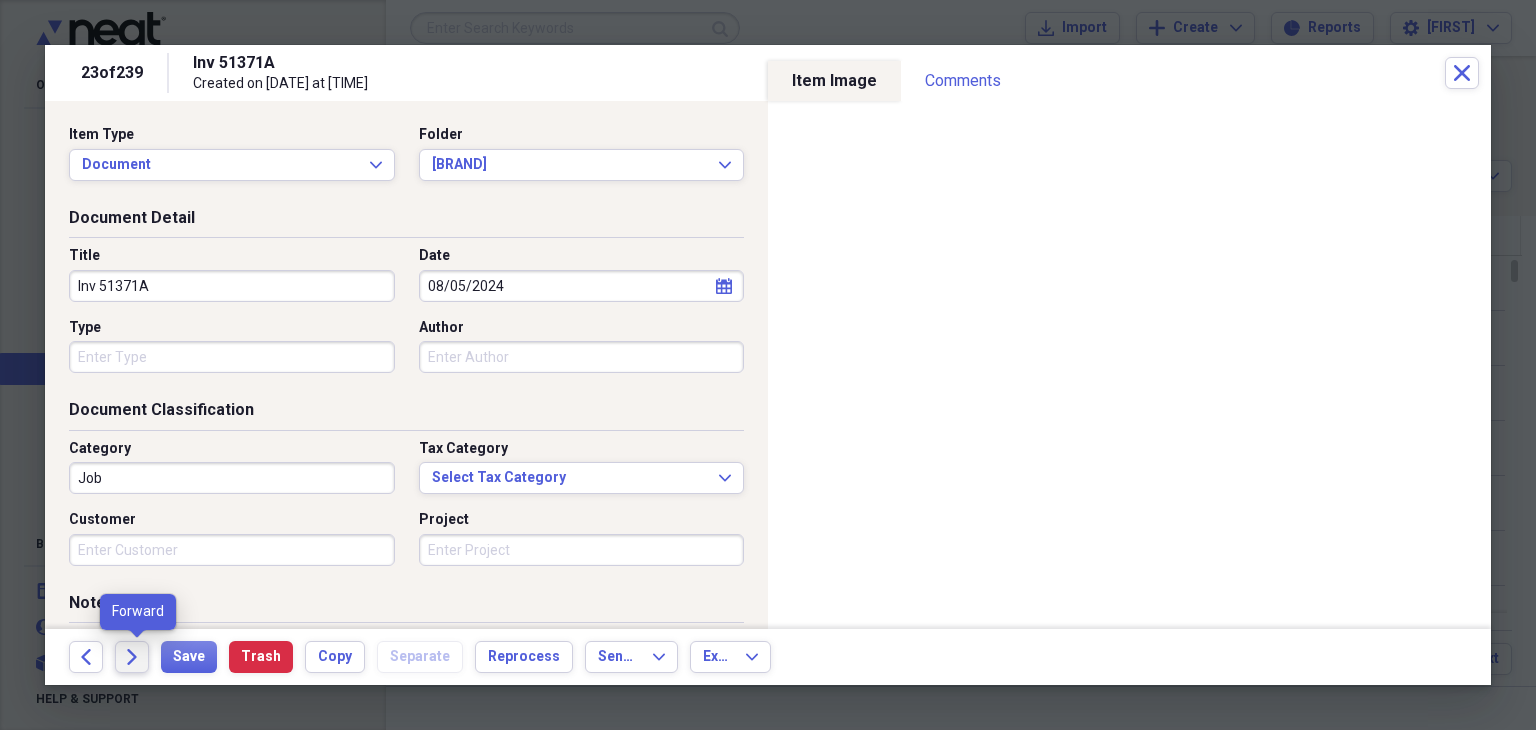 click on "Forward" at bounding box center (132, 657) 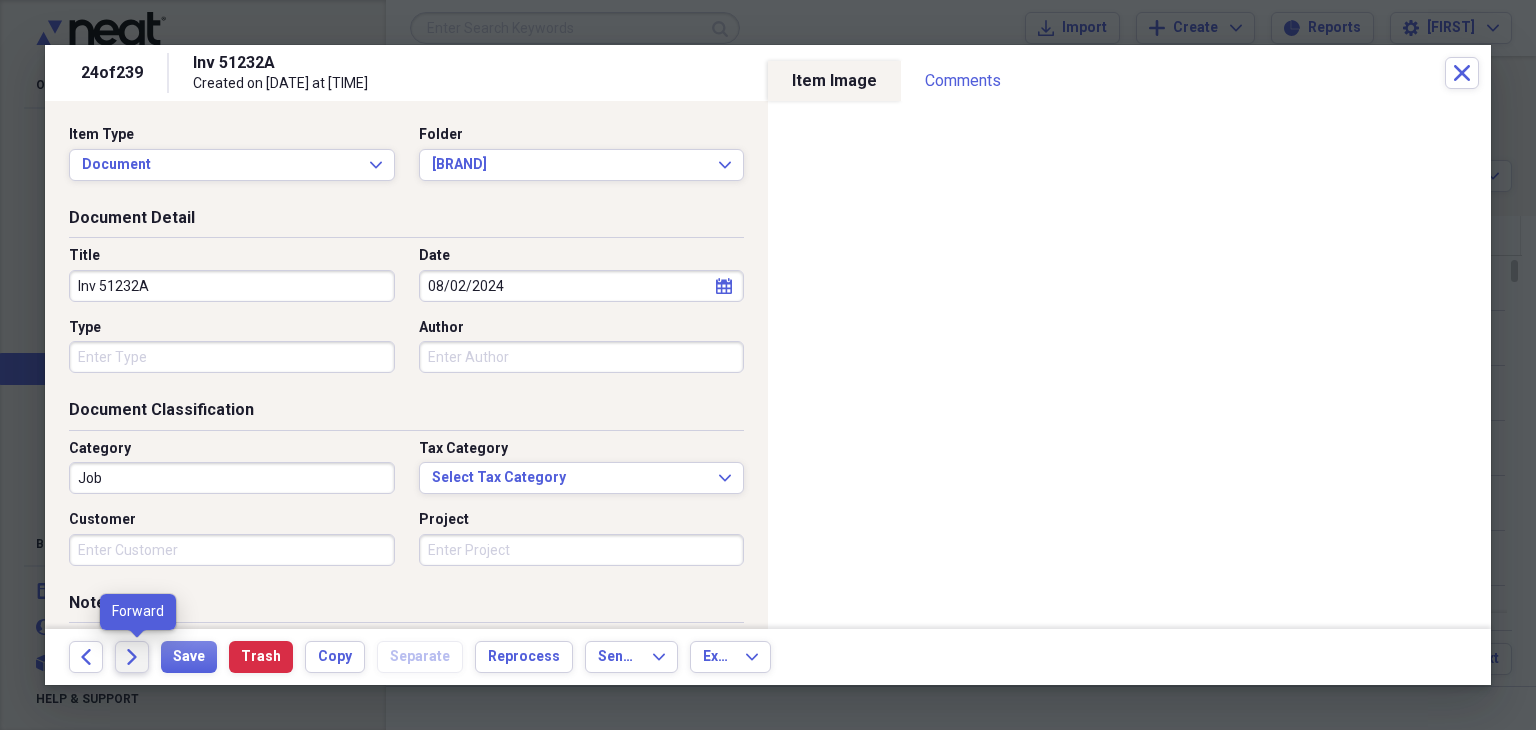 click on "Forward" at bounding box center (132, 657) 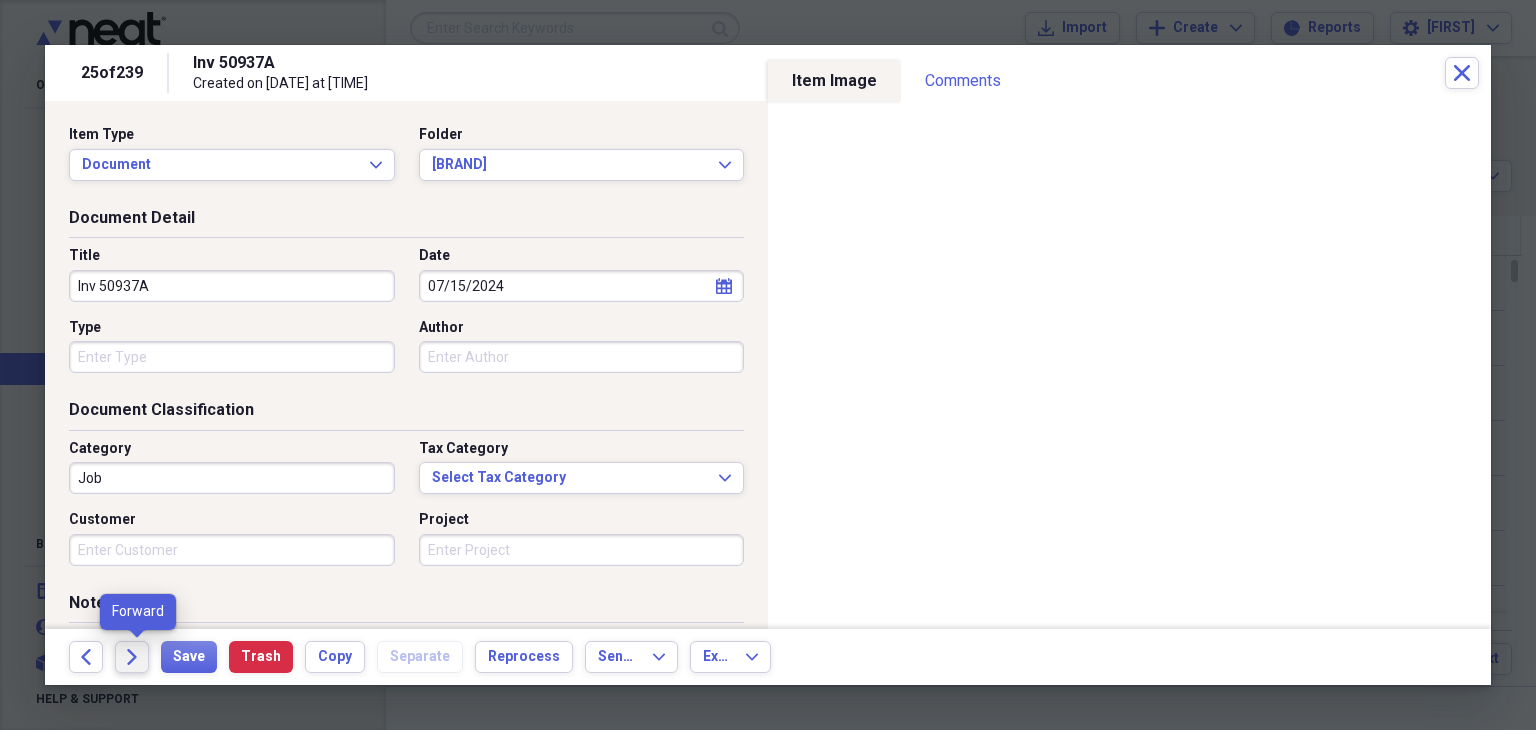 click on "Forward" at bounding box center (132, 657) 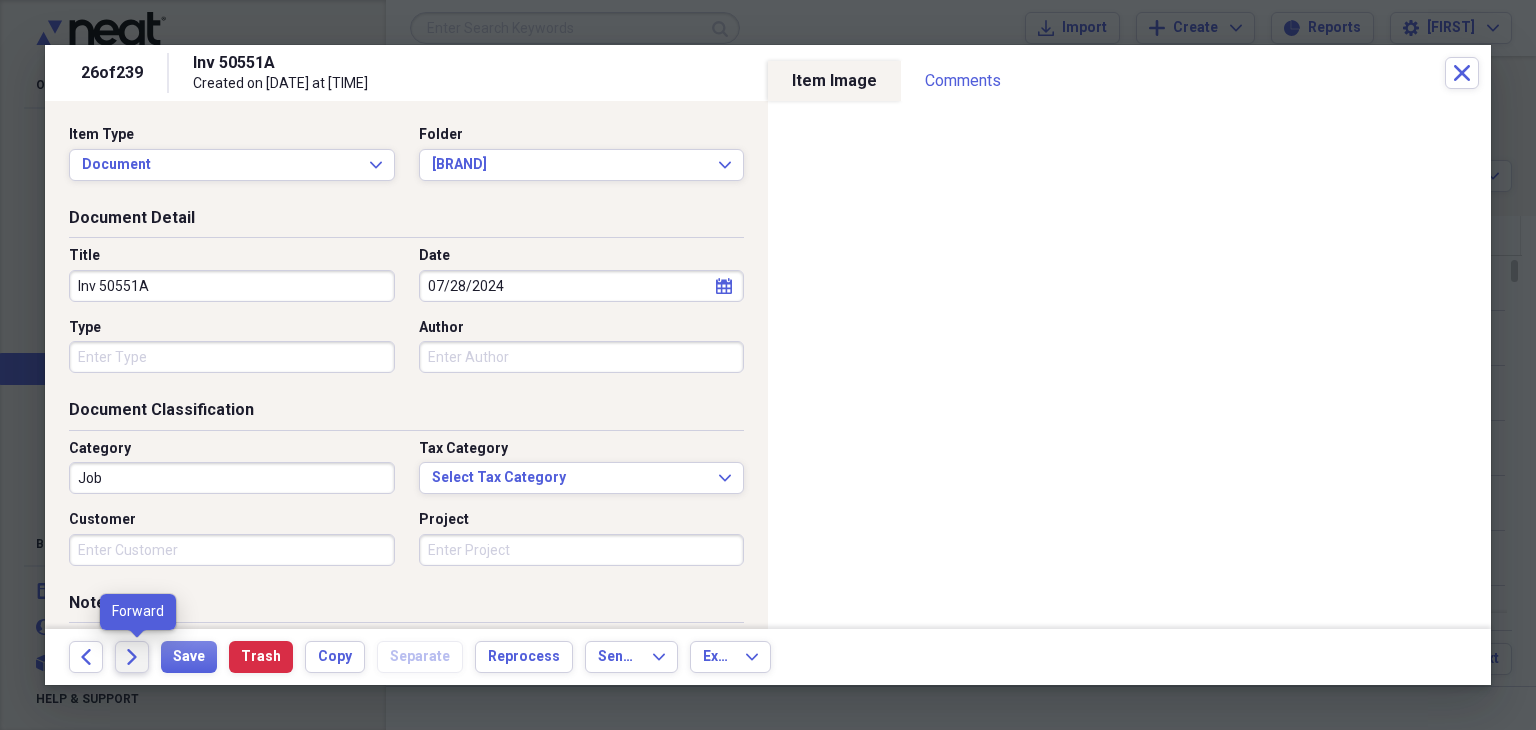 click on "Forward" at bounding box center [132, 657] 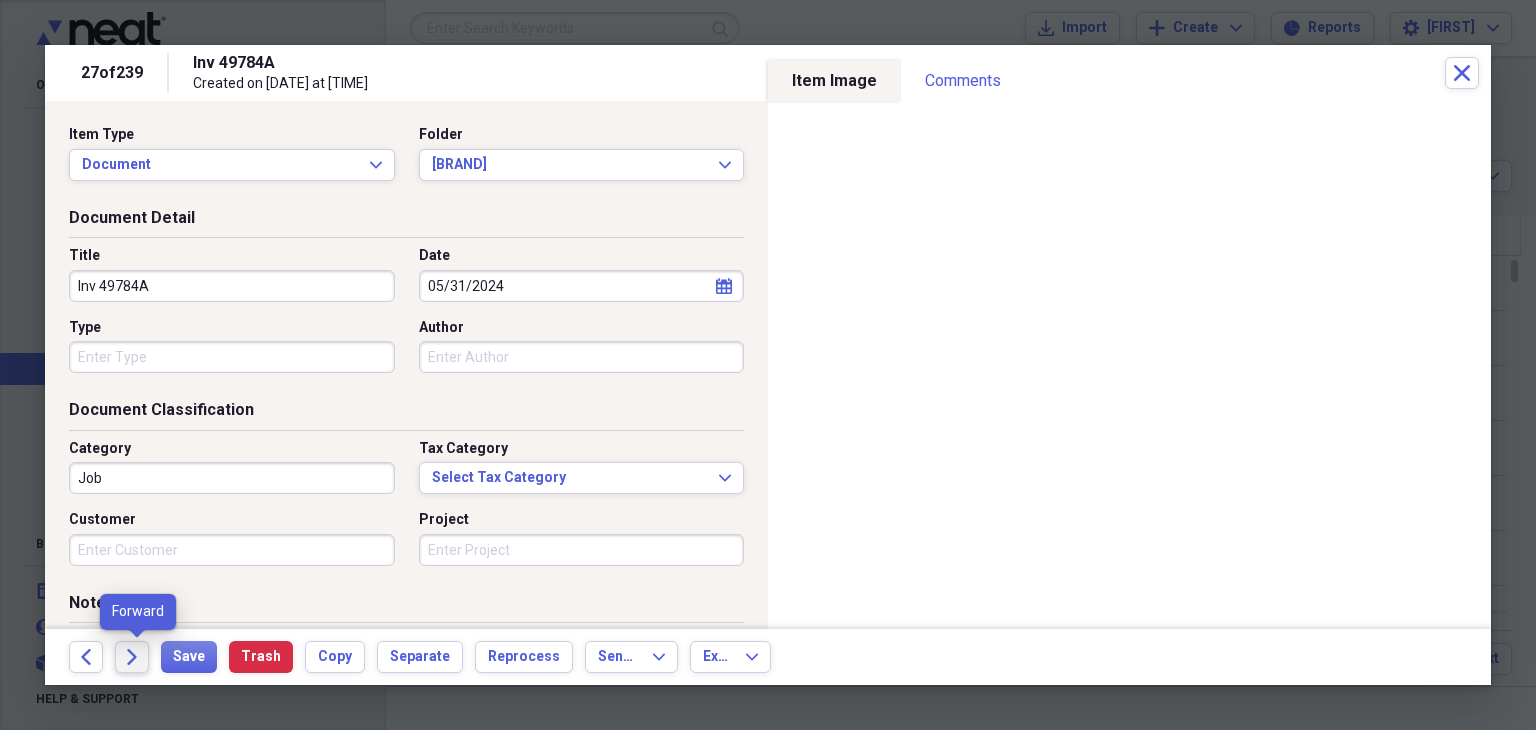 click on "Forward" 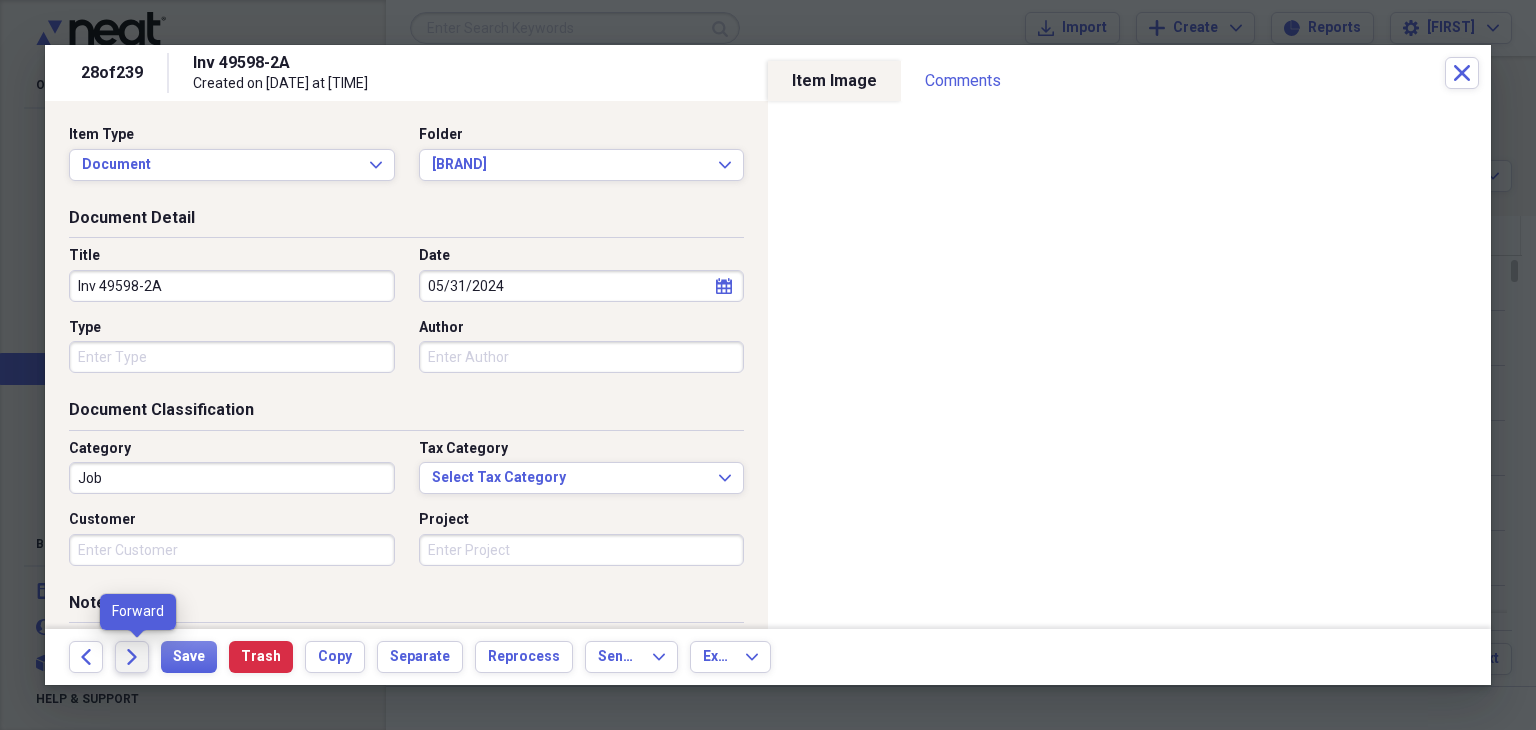 click on "Forward" 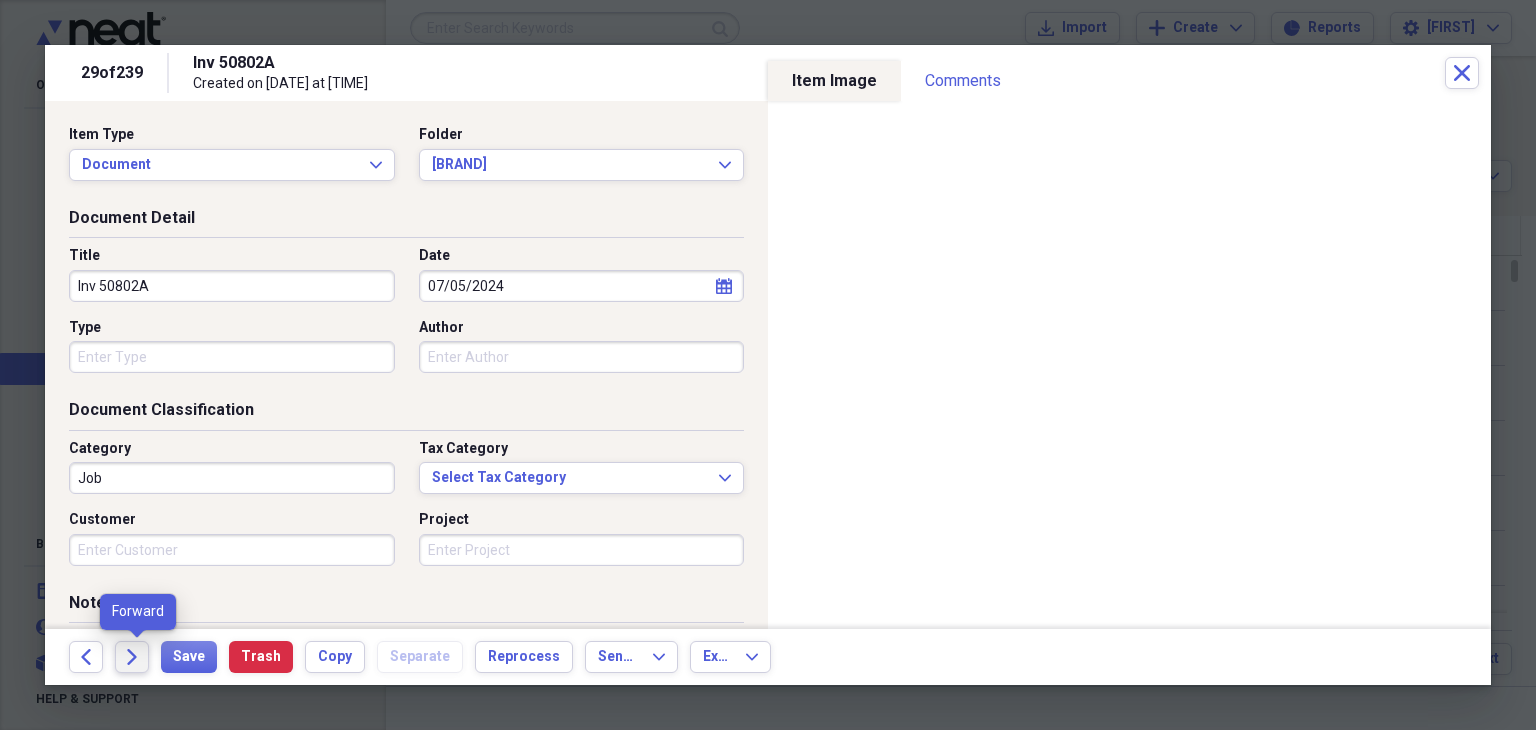 click on "Forward" 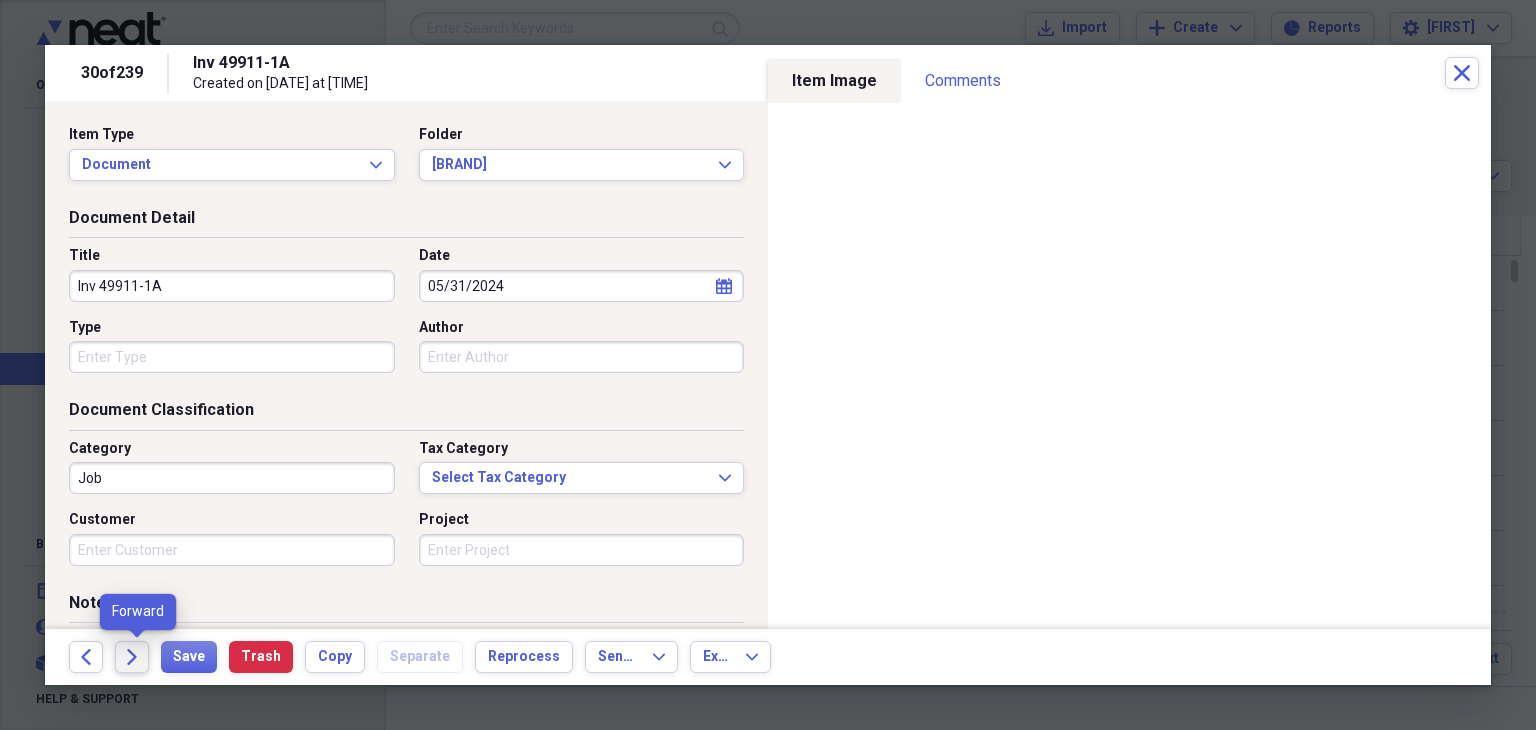 click on "Forward" 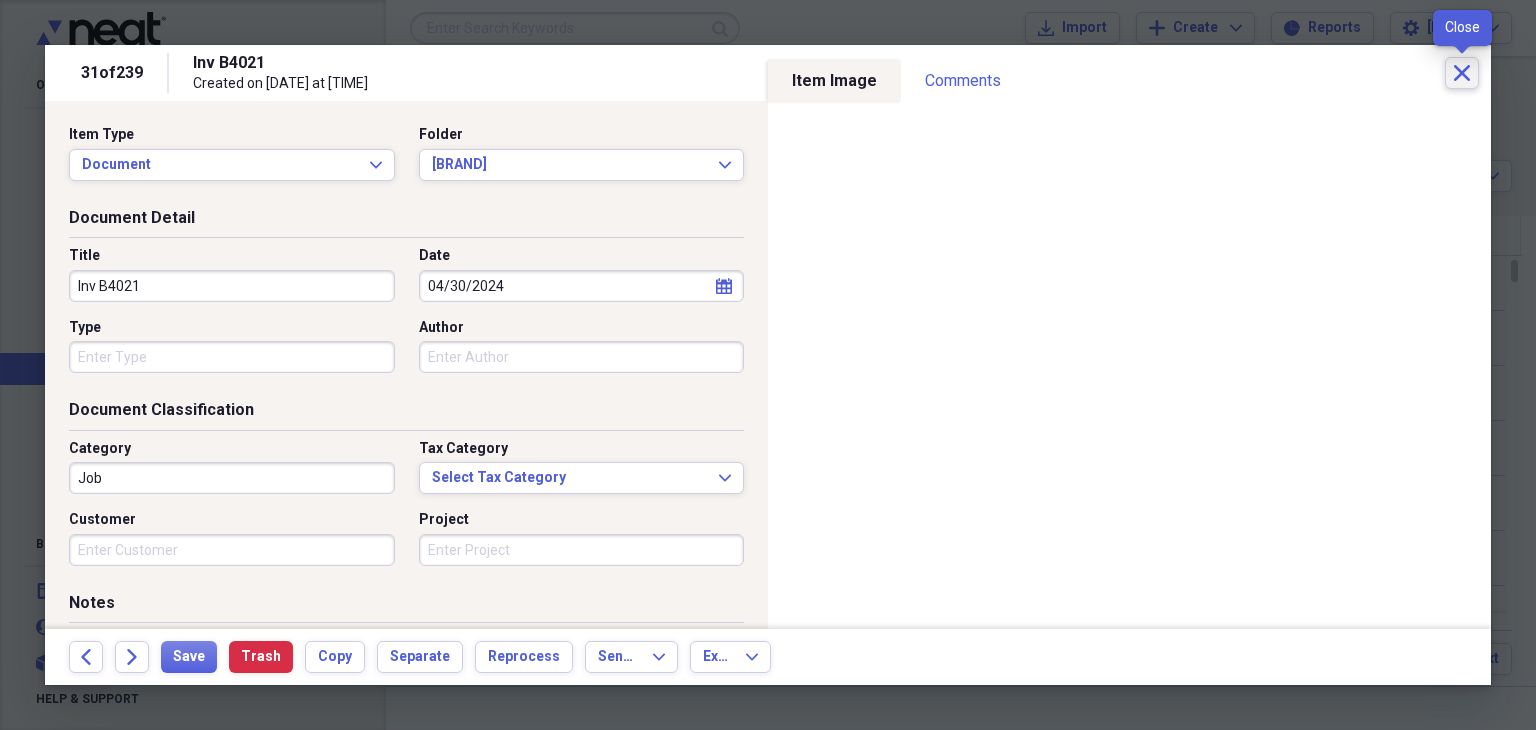 click on "Close" 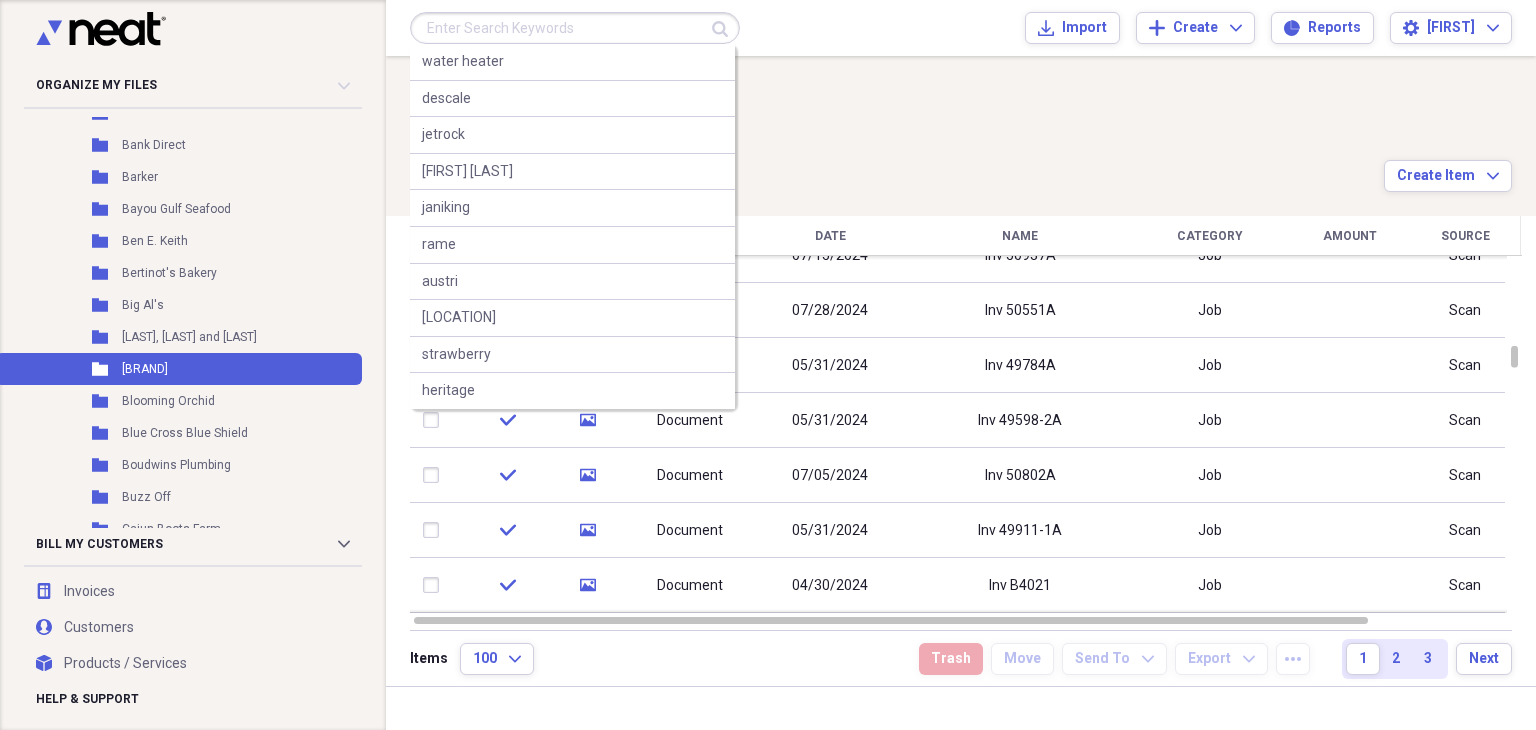 click at bounding box center (575, 28) 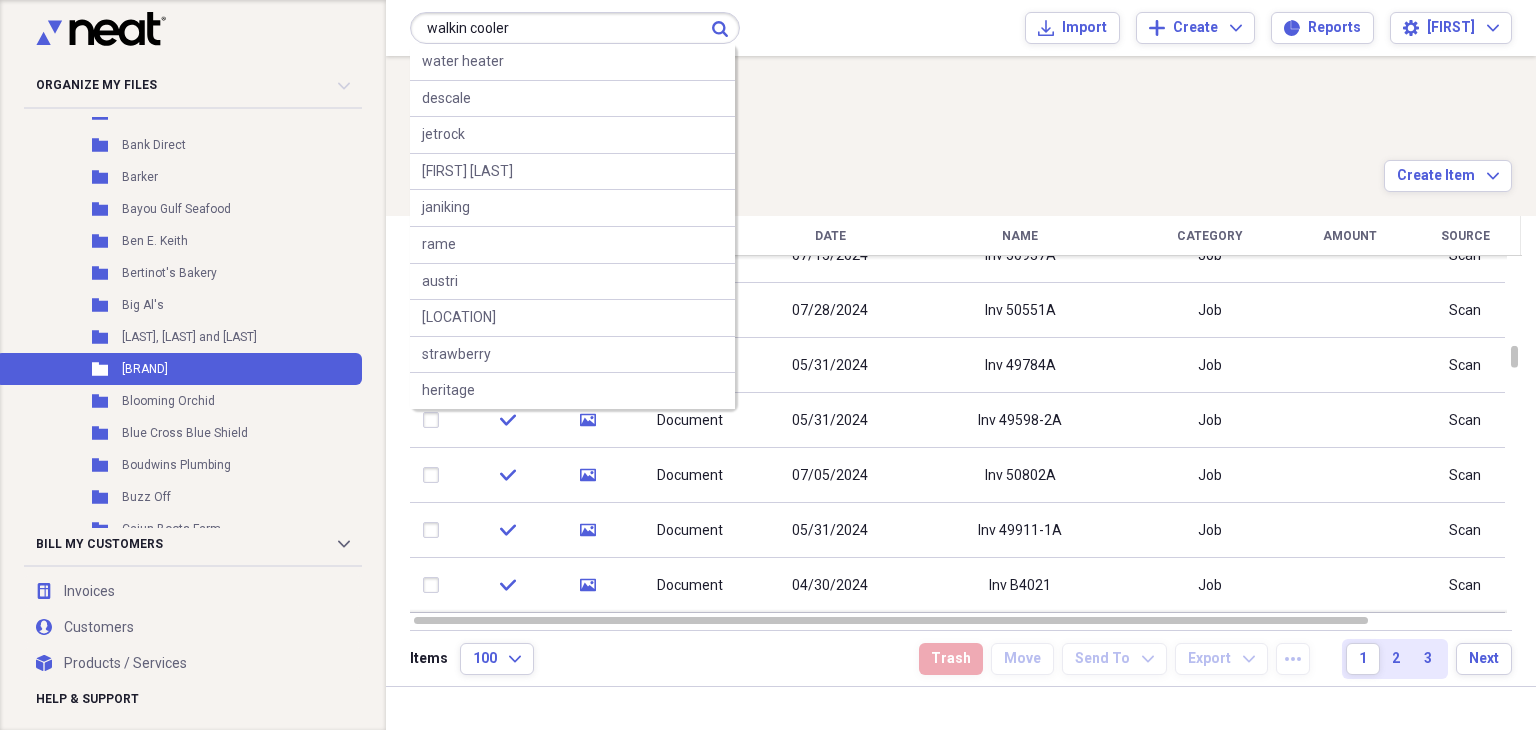 type on "walkin cooler" 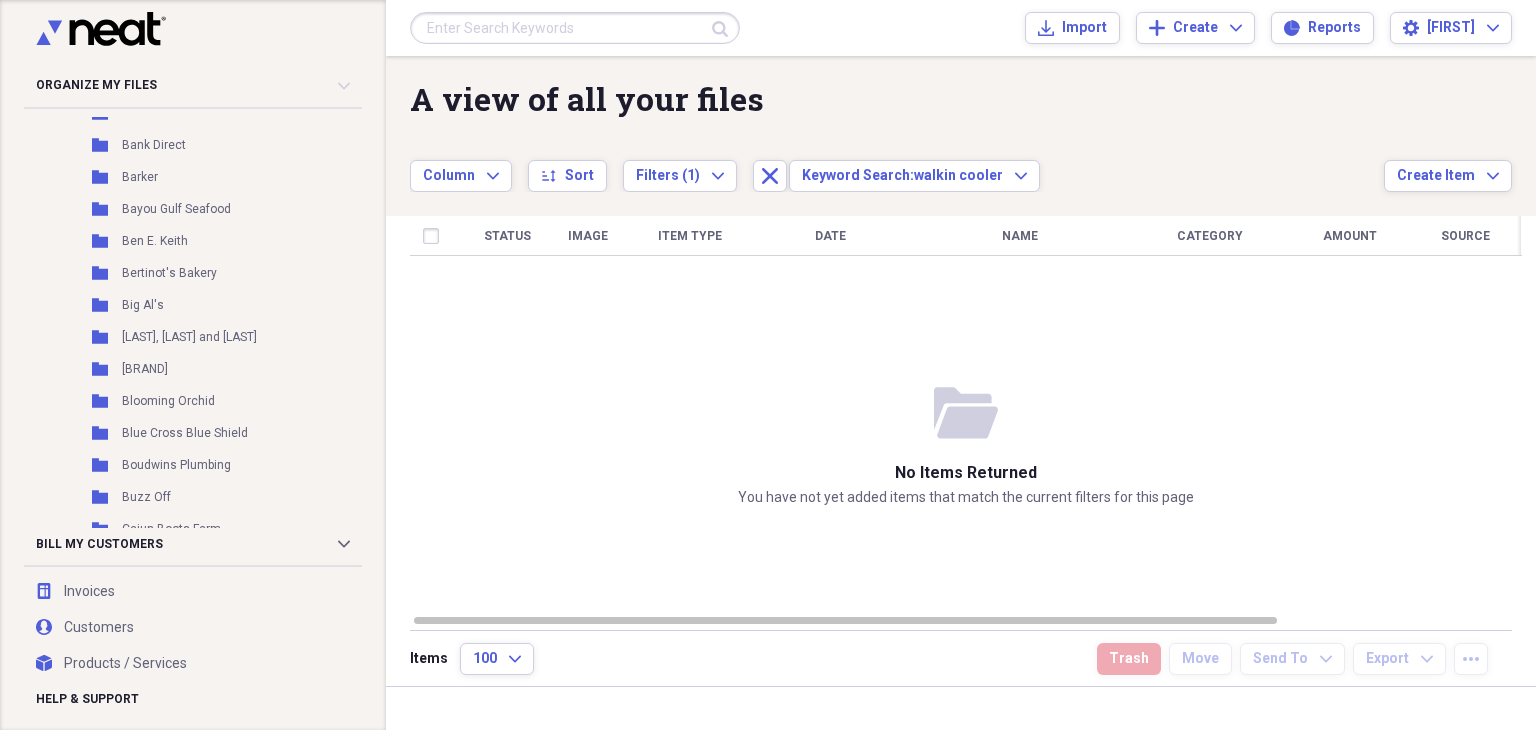 click at bounding box center [575, 28] 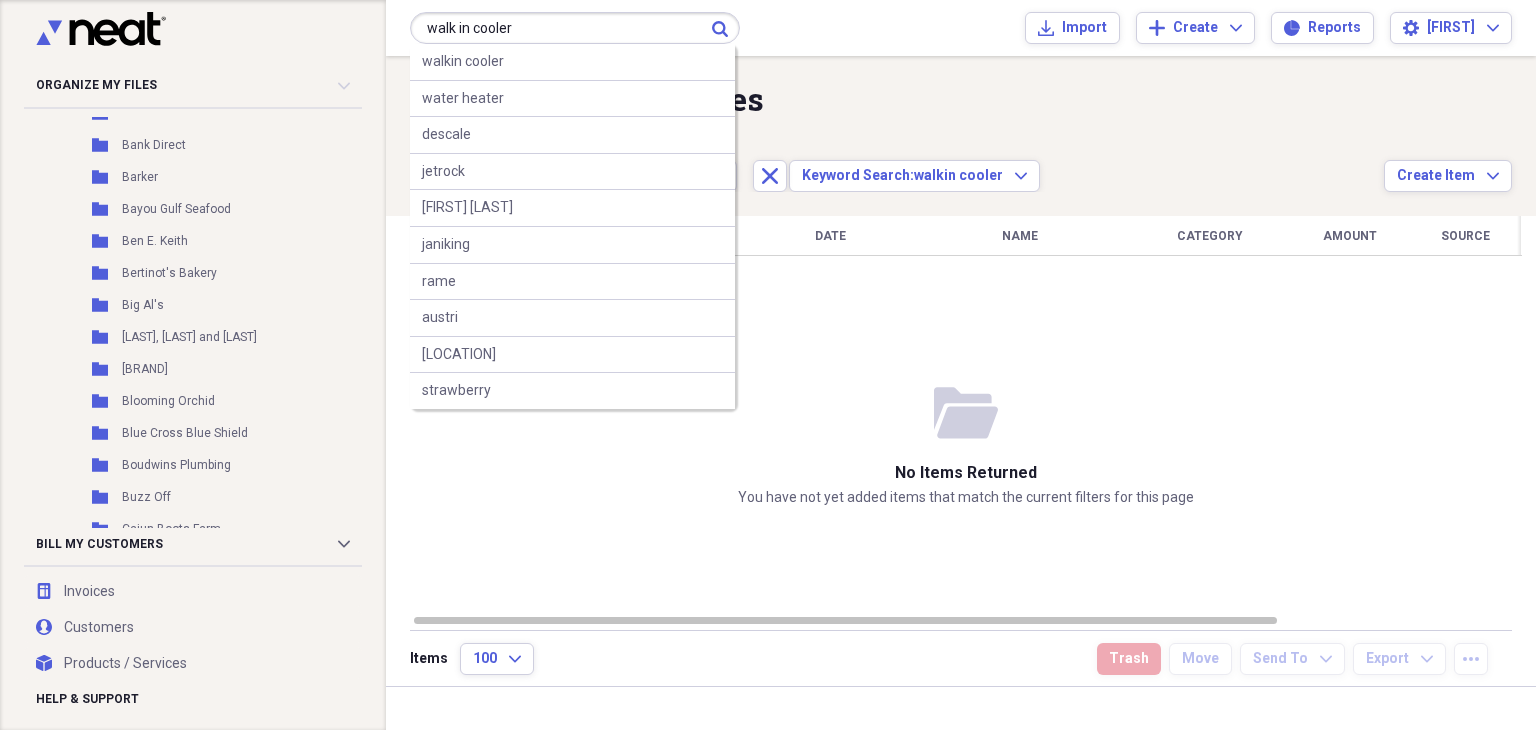 type on "walk in cooler" 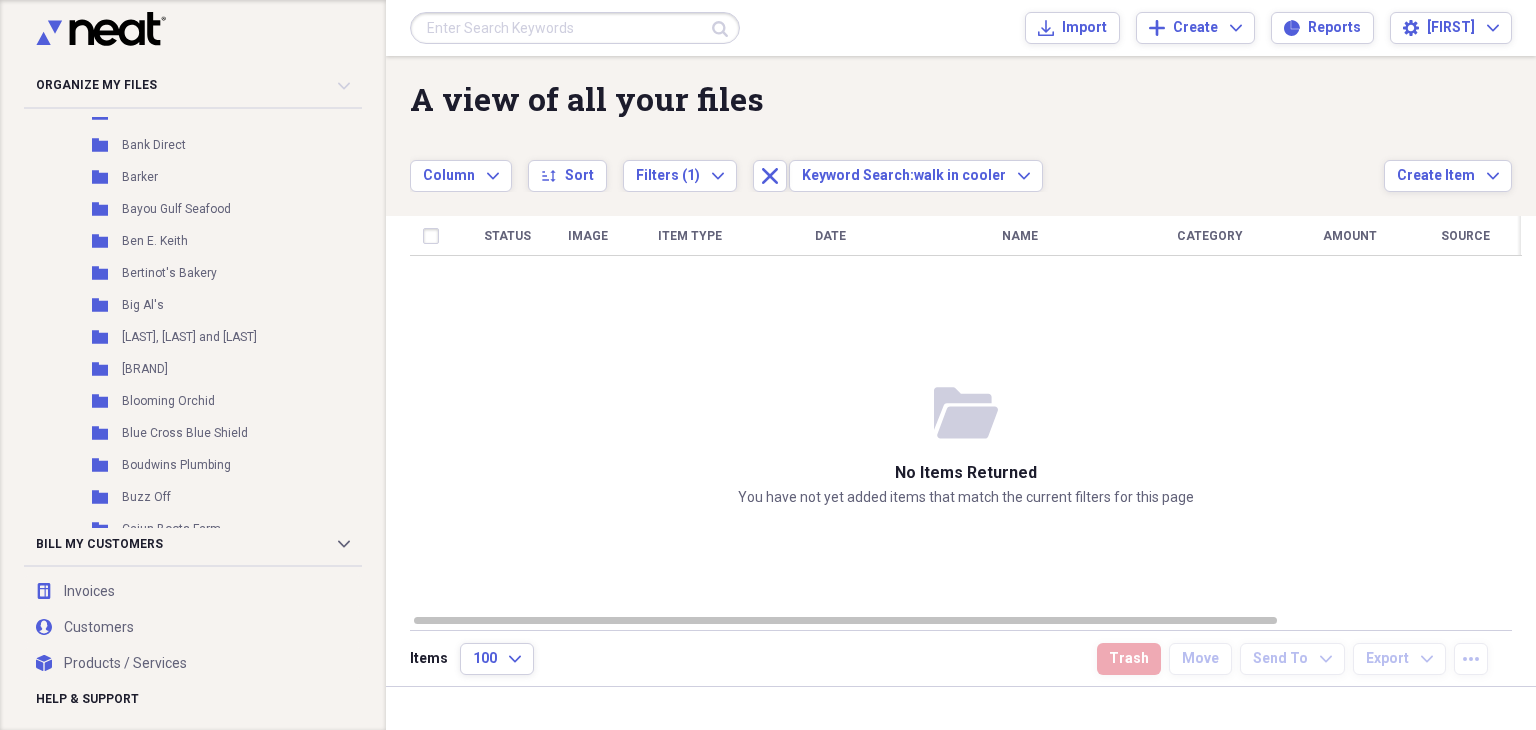 click at bounding box center [575, 28] 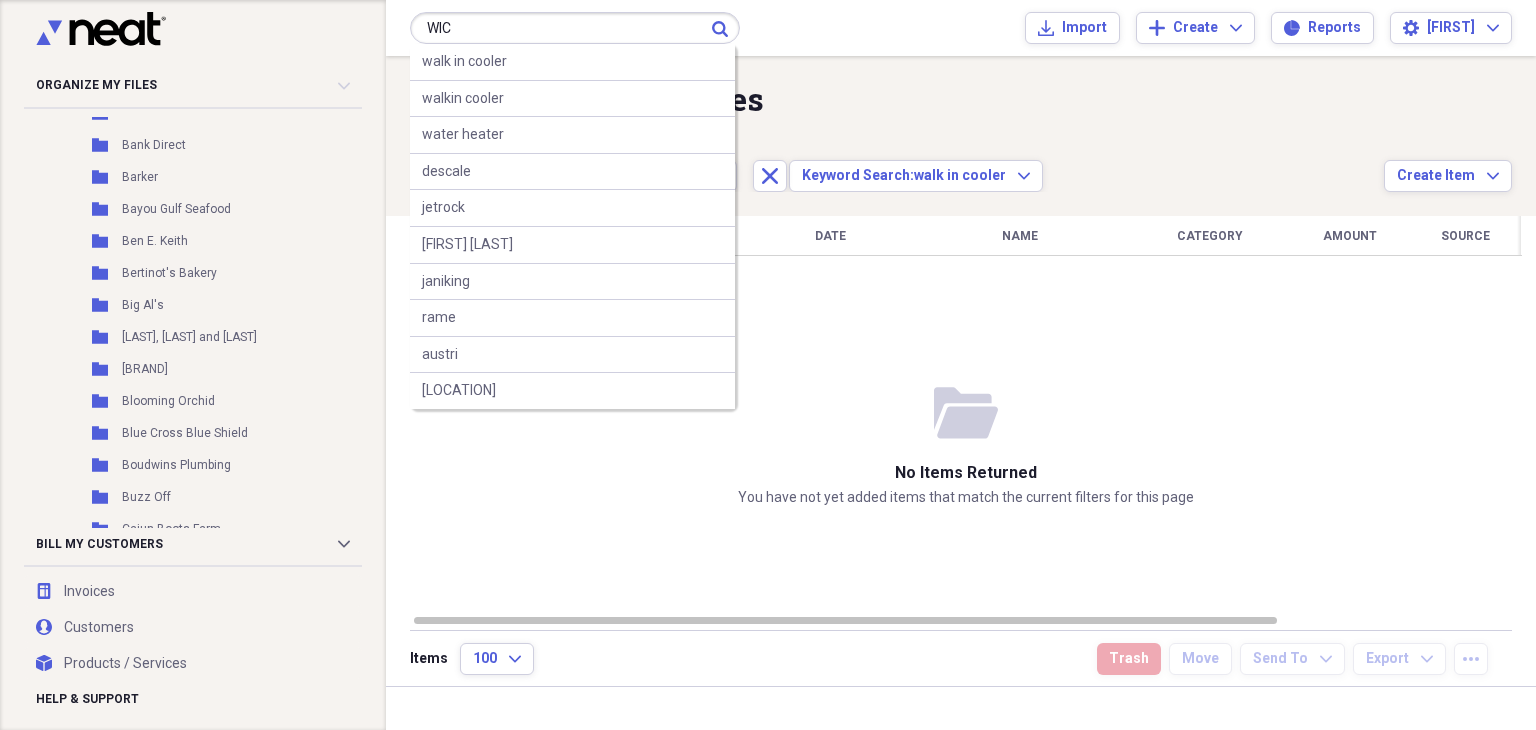 type on "WIC" 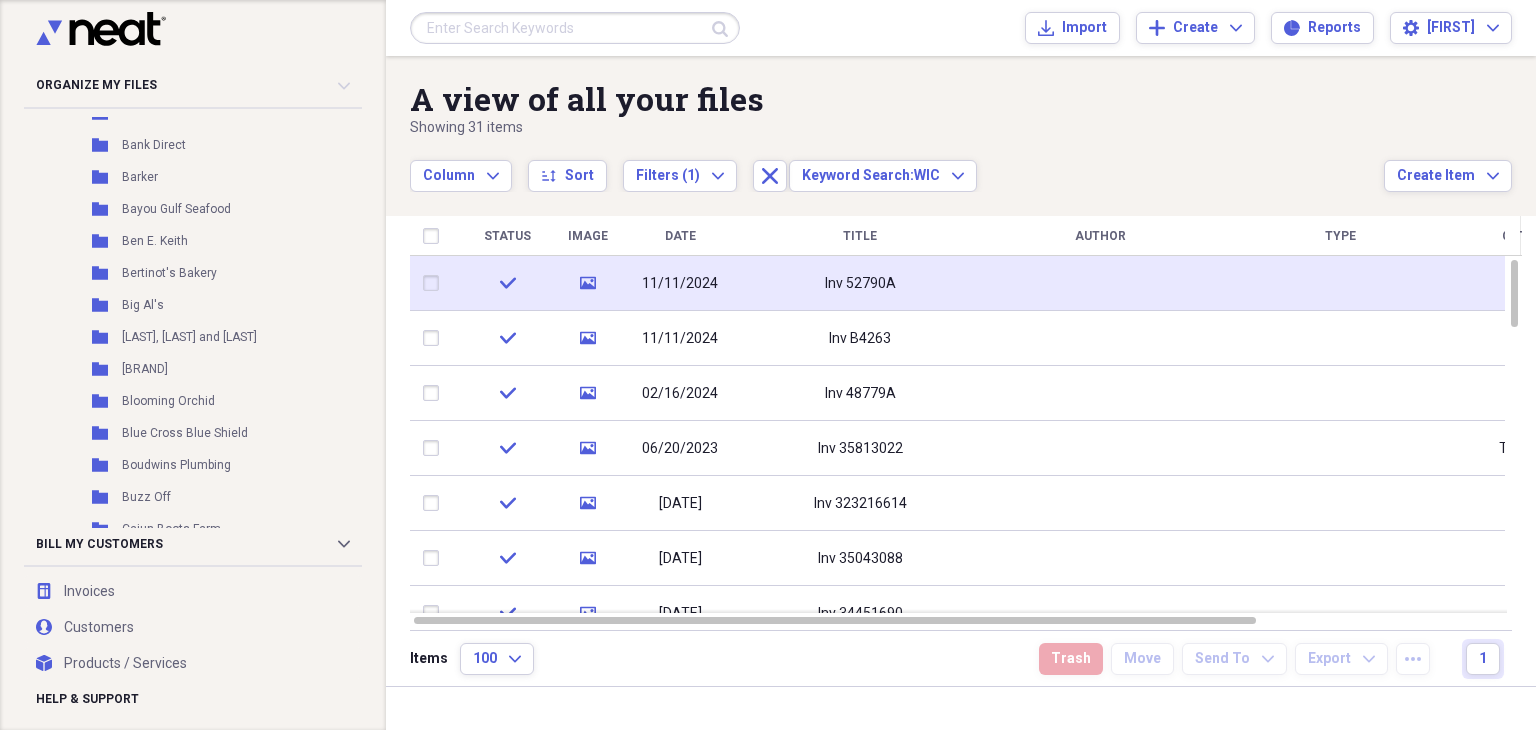click on "Inv 52790A" at bounding box center (860, 283) 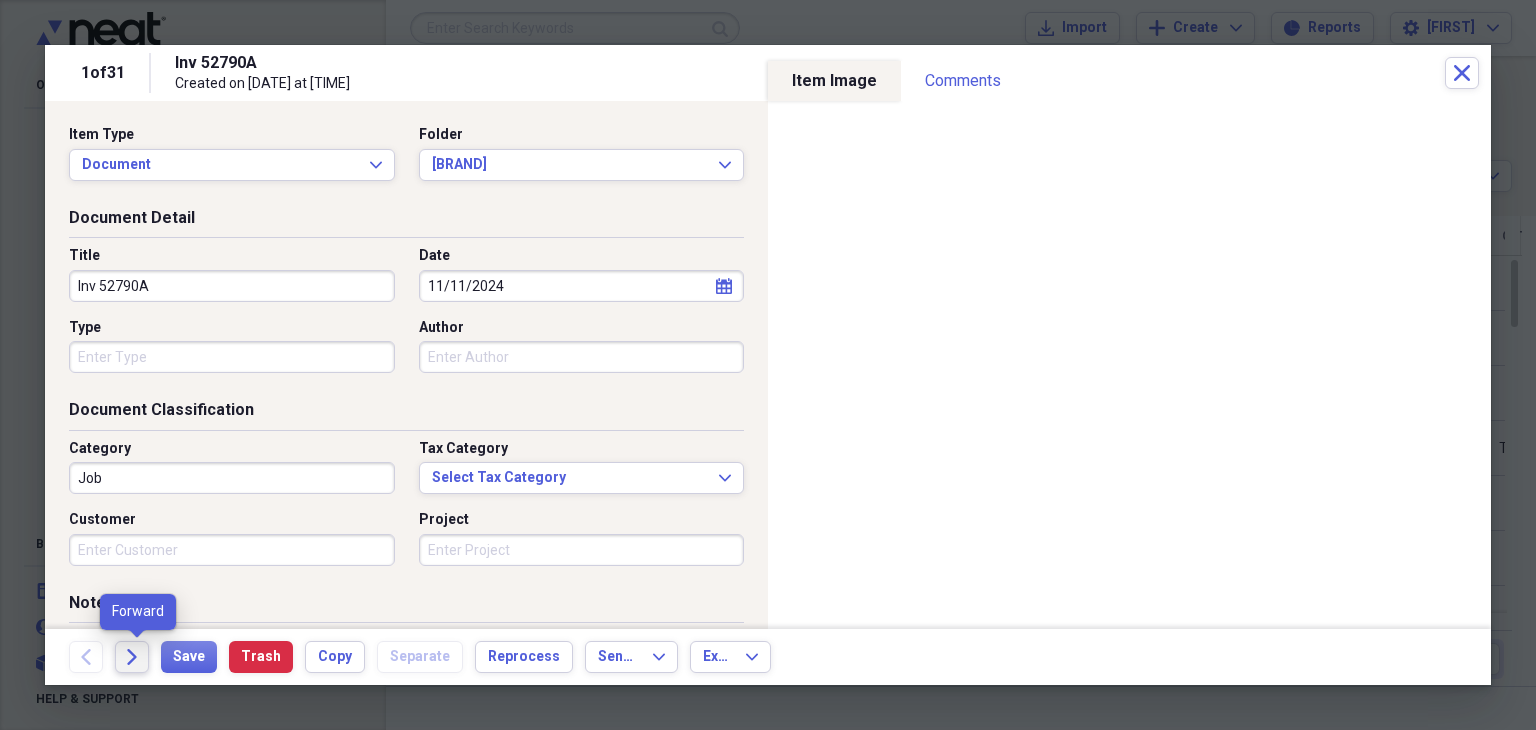 click on "Forward" at bounding box center (132, 657) 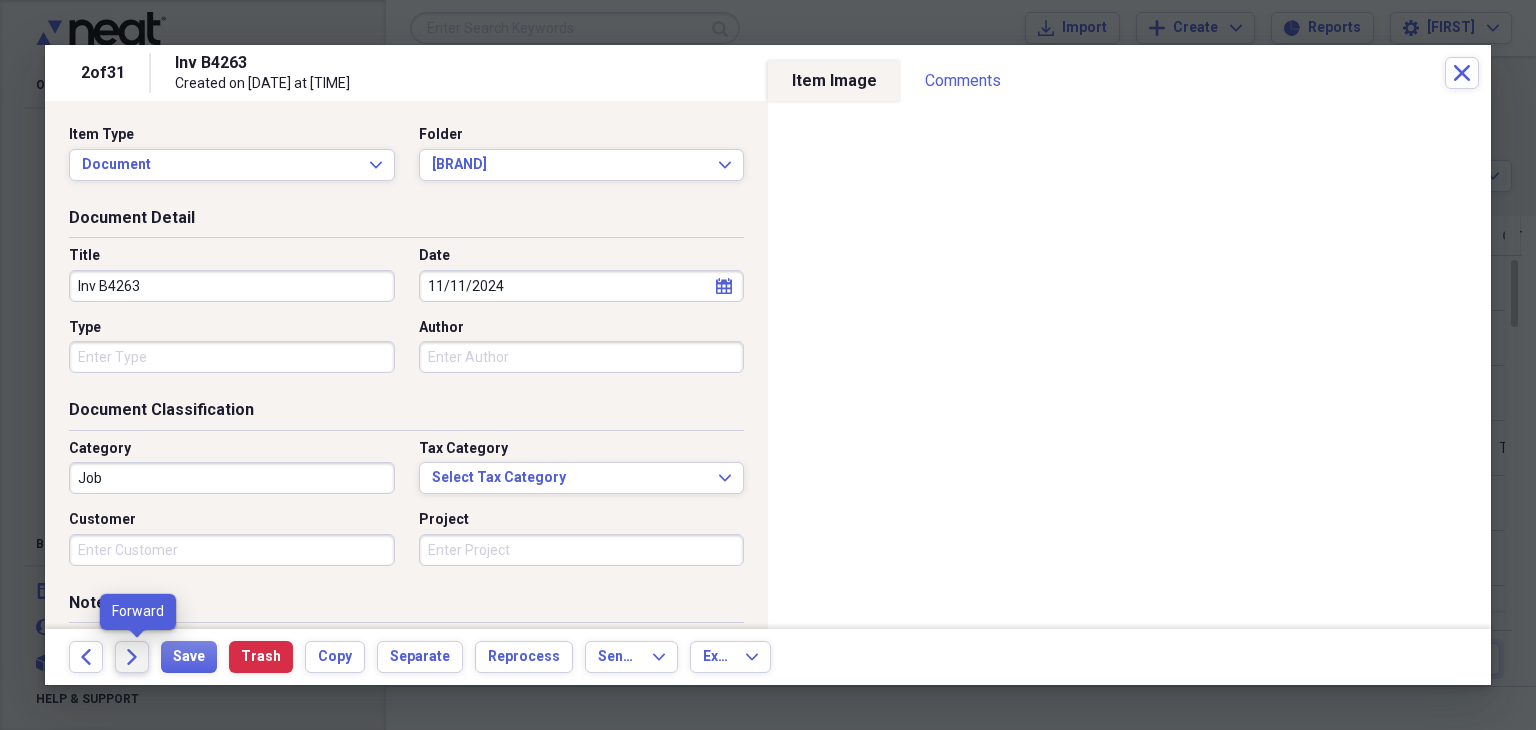 click on "Forward" 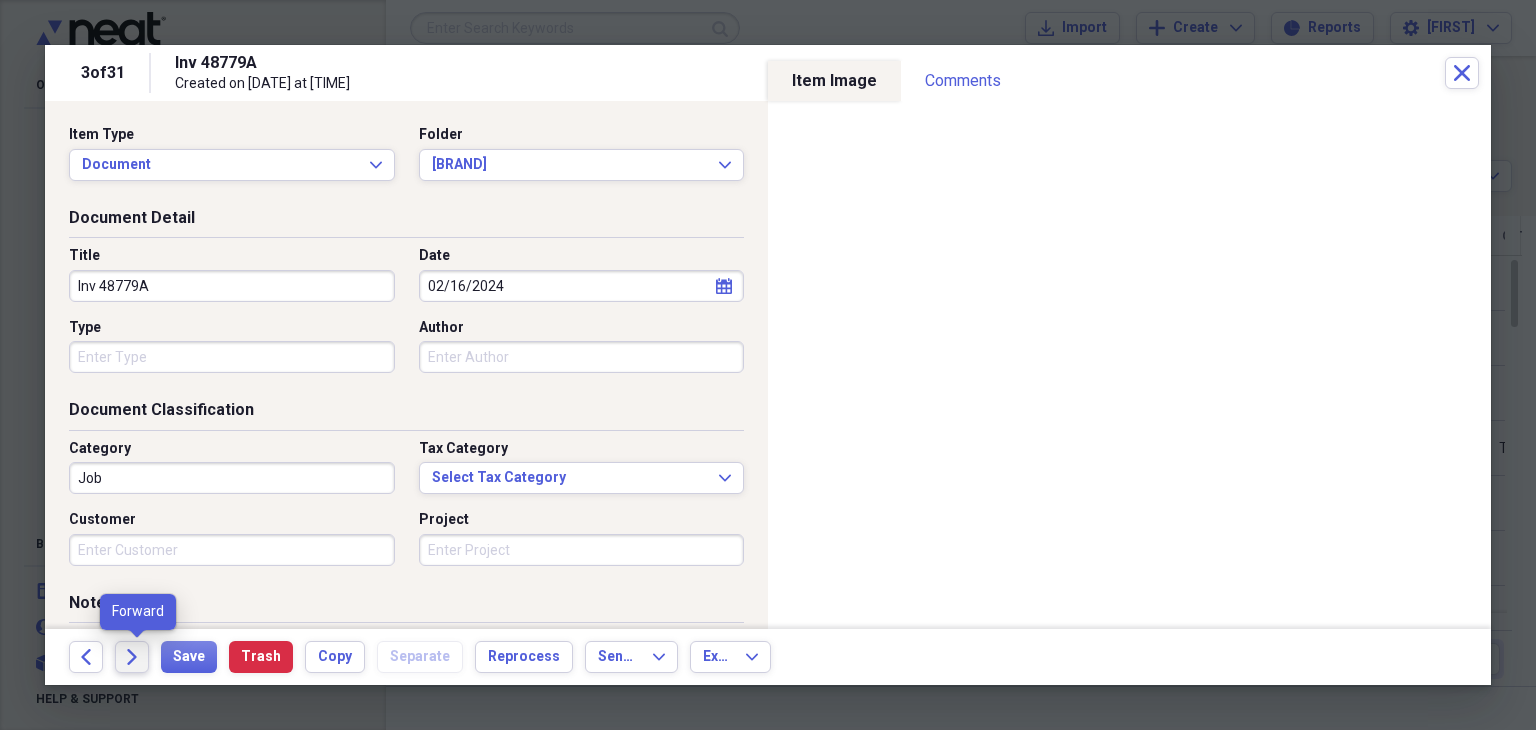 click on "Forward" 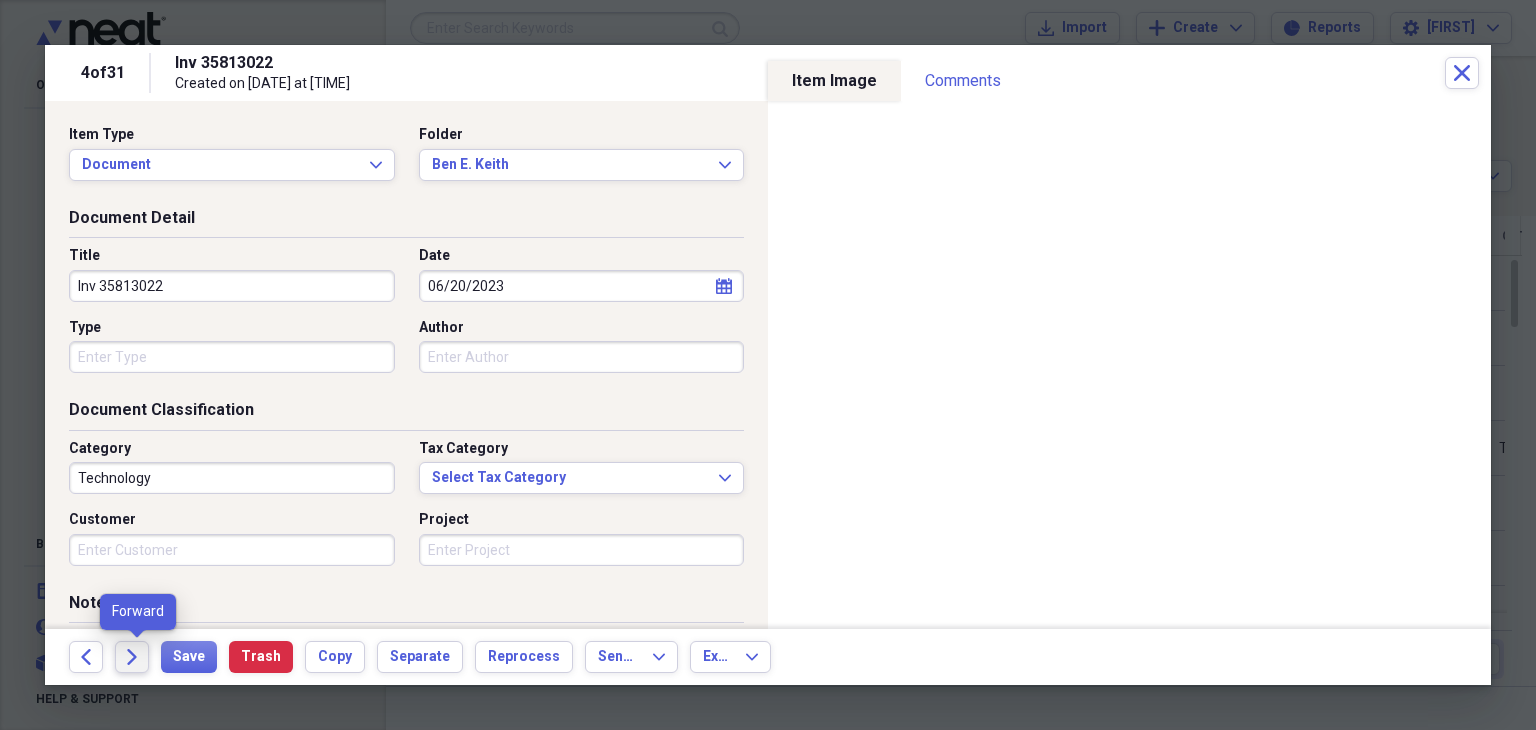 click on "Forward" 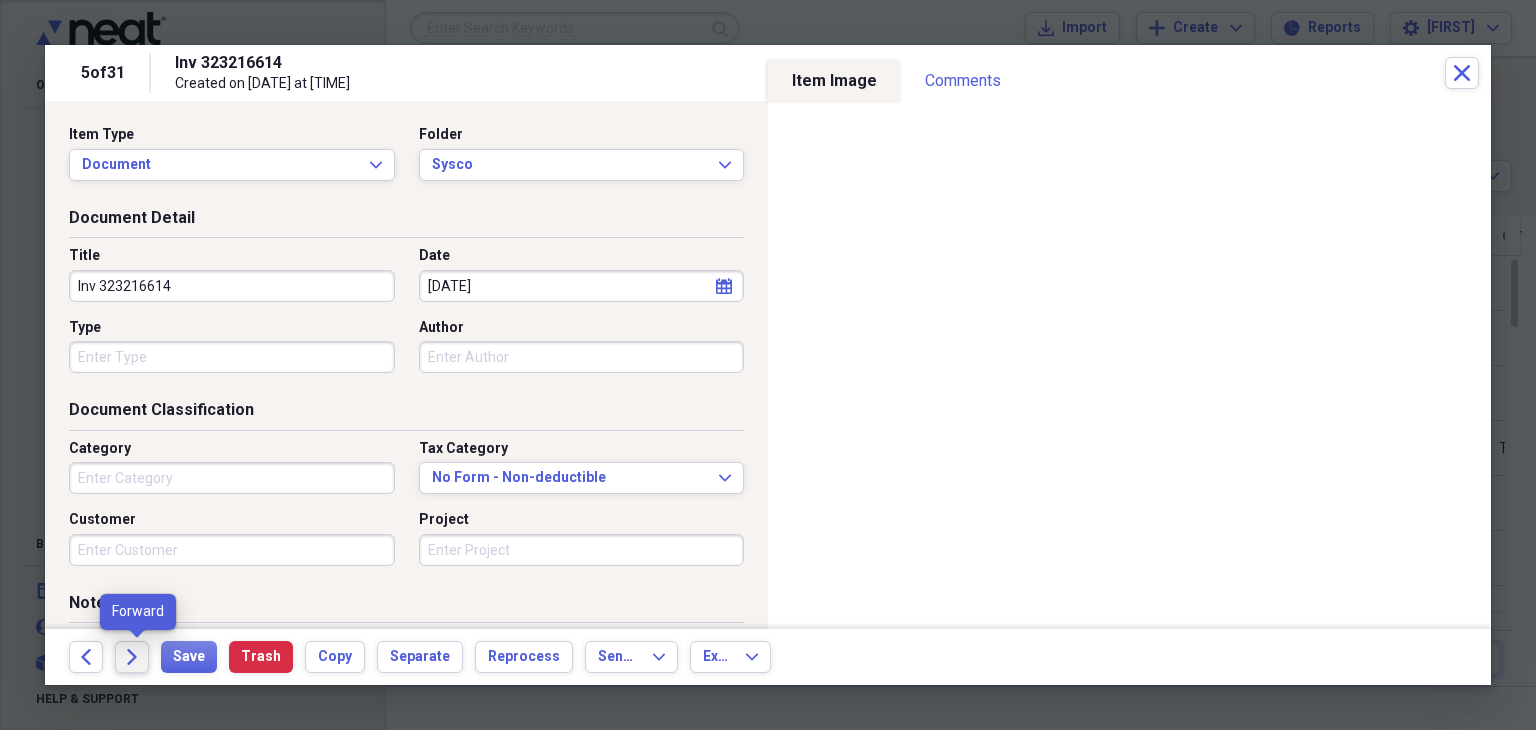 click on "Forward" at bounding box center (132, 657) 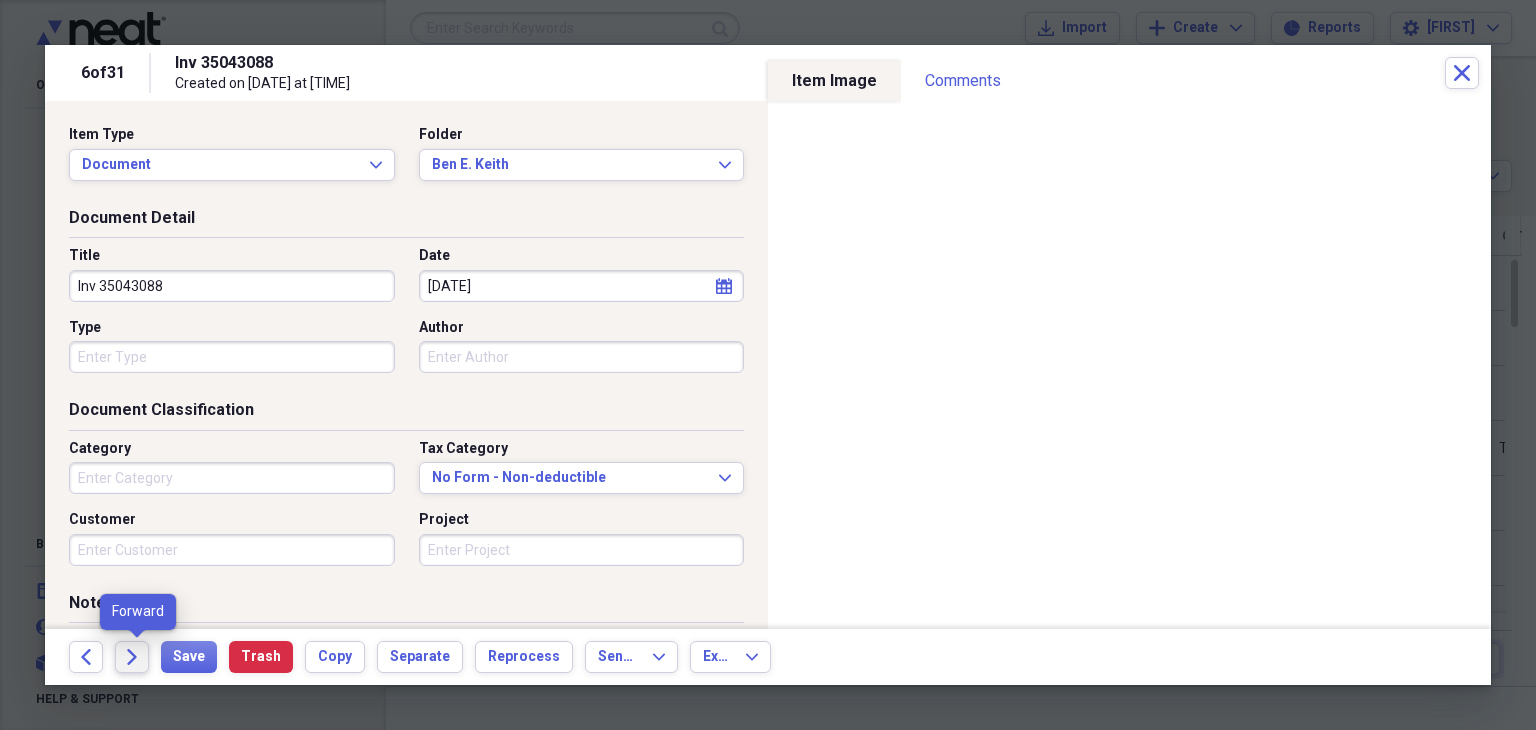 click on "Forward" at bounding box center [132, 657] 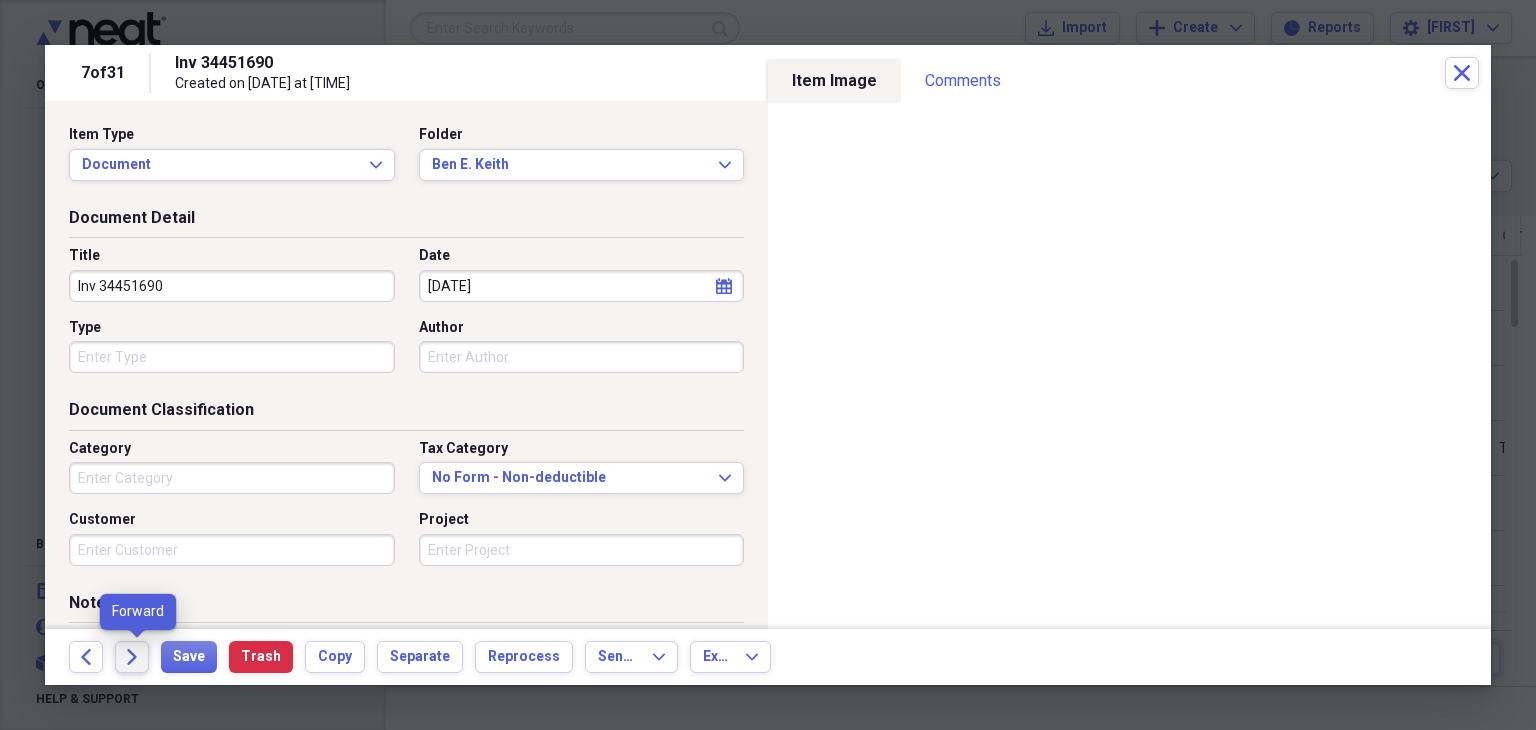 click on "Forward" at bounding box center (132, 657) 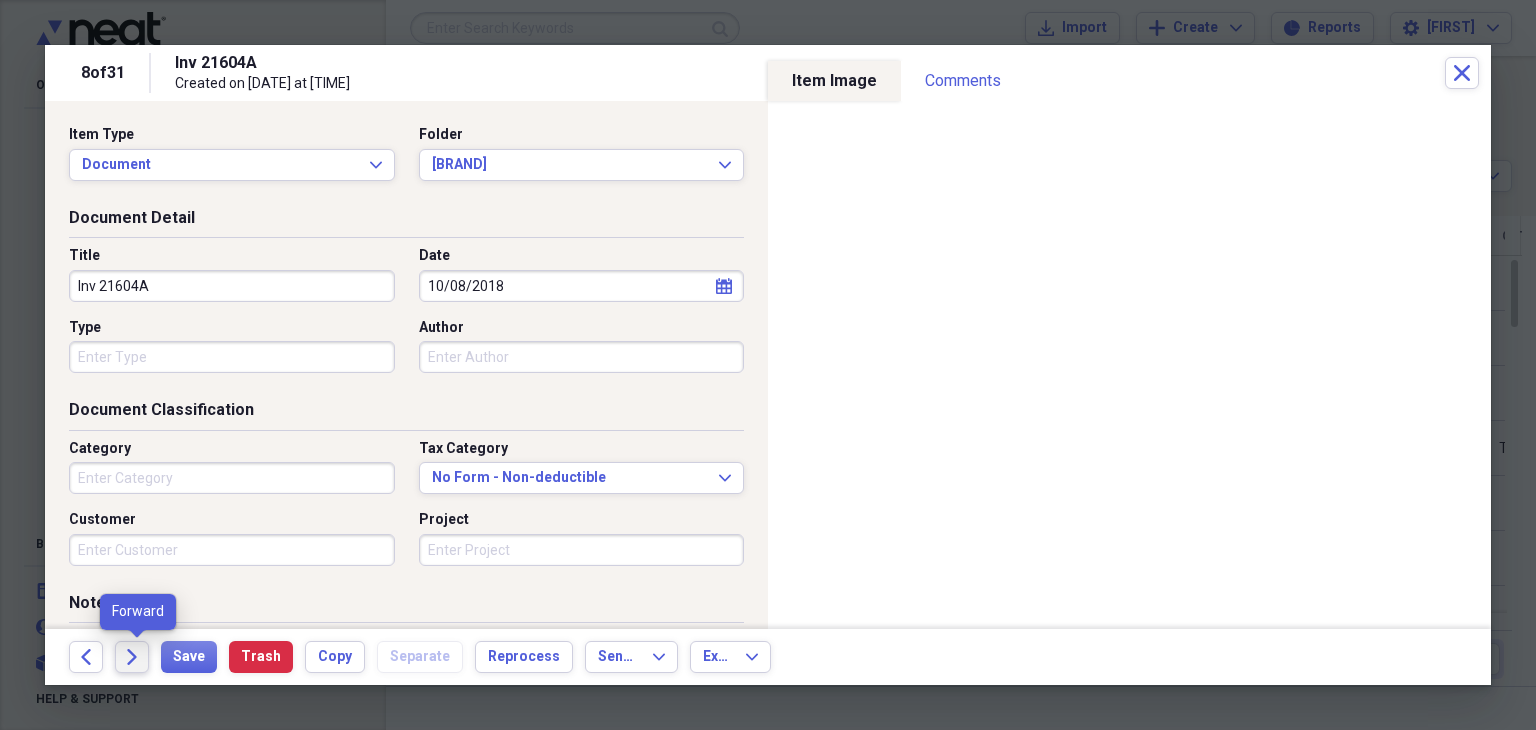 click on "Forward" at bounding box center [132, 657] 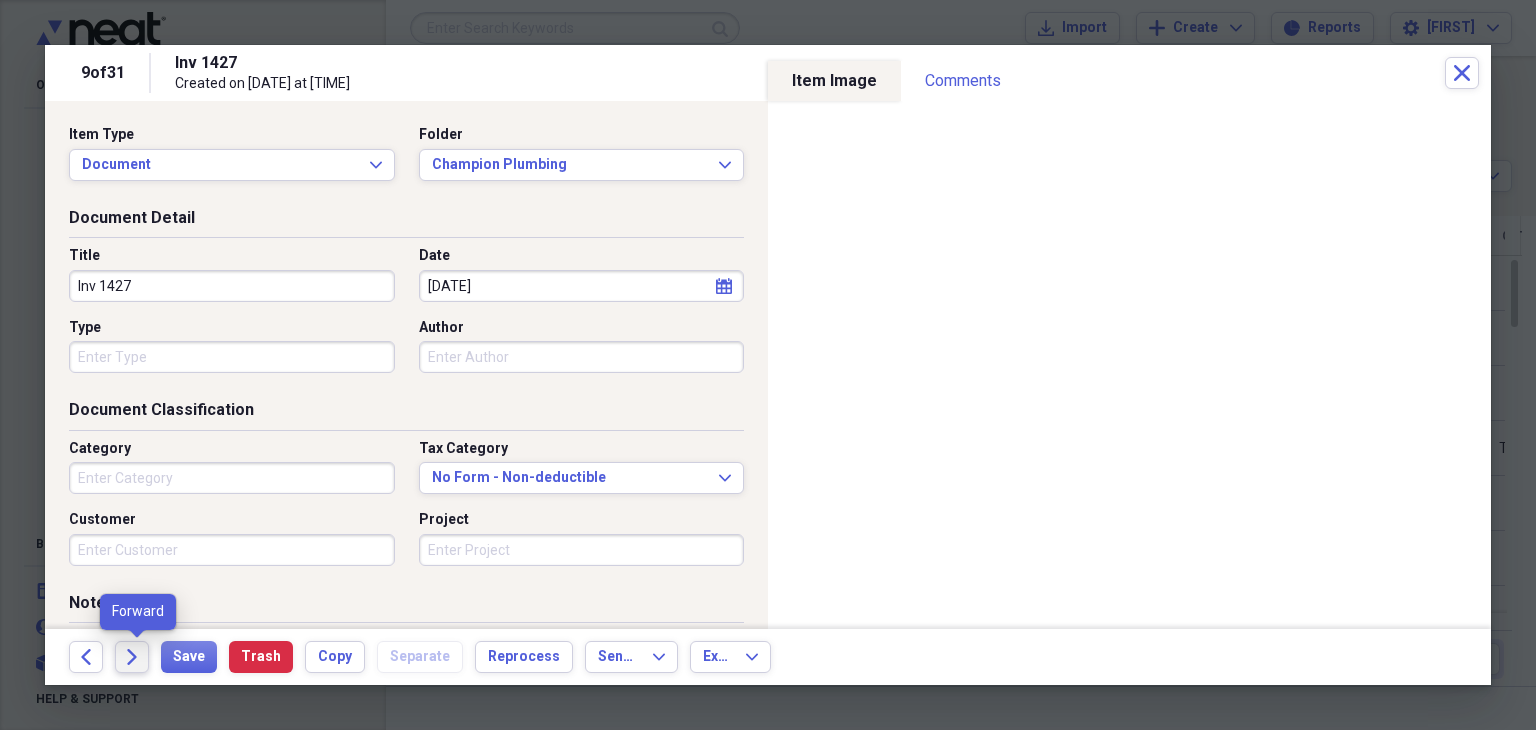 click on "Forward" at bounding box center (132, 657) 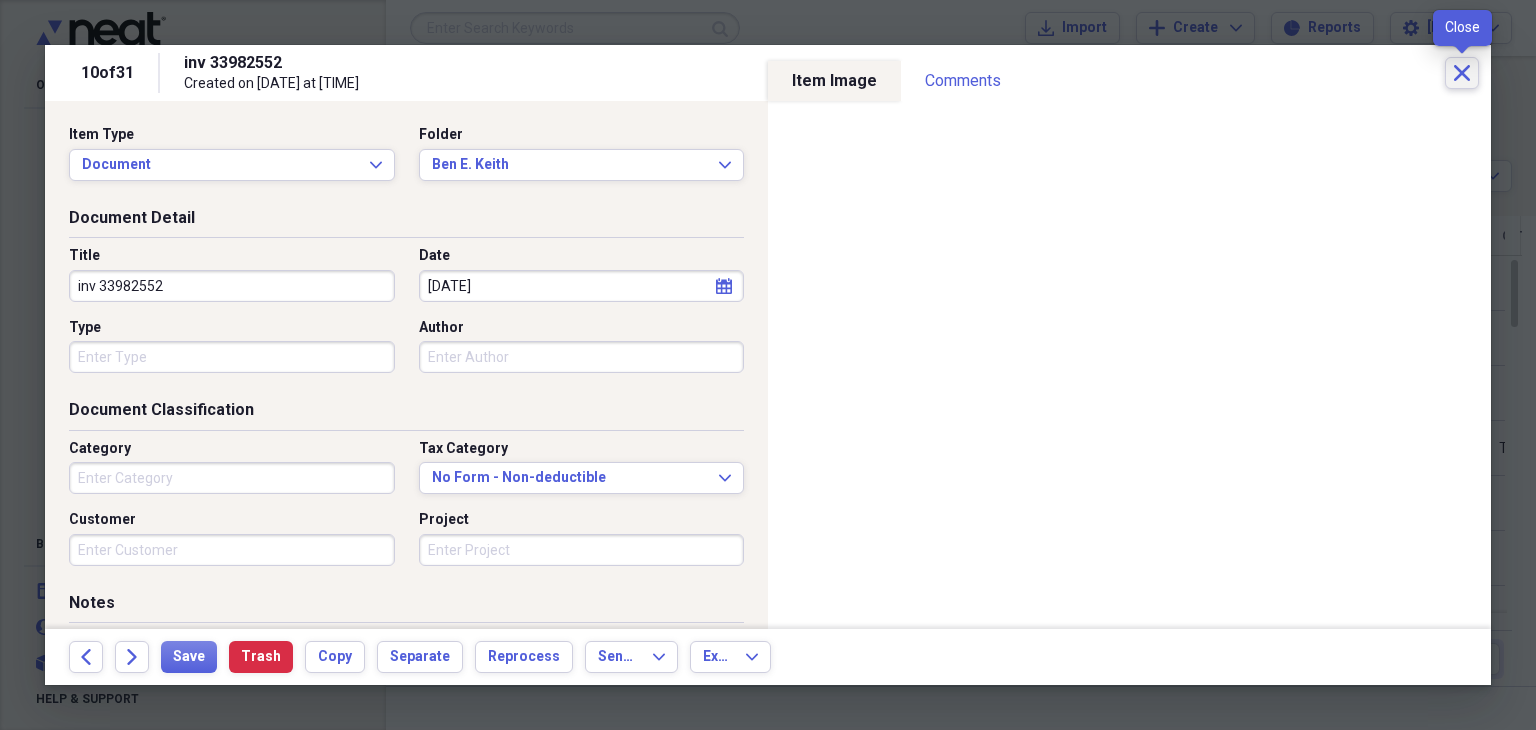click on "Close" 